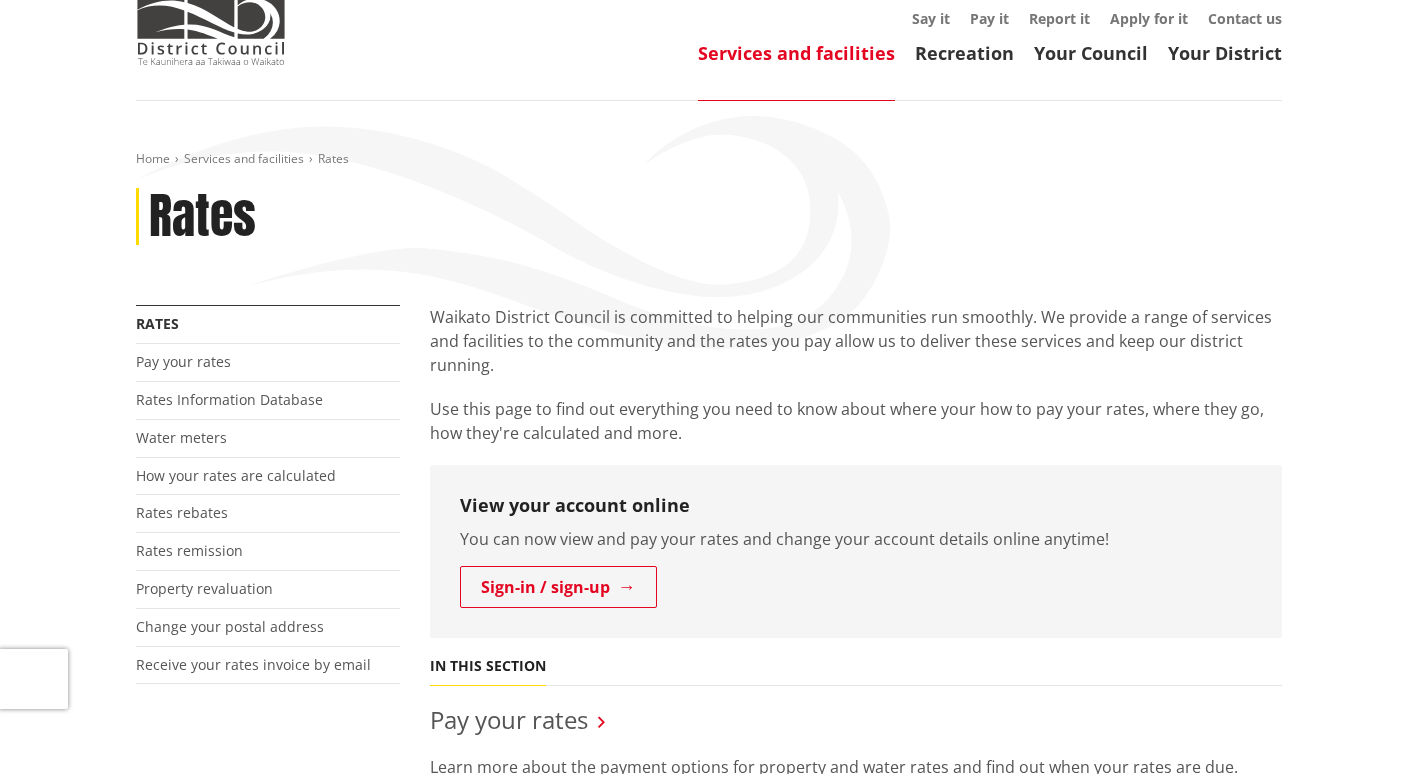 scroll, scrollTop: 200, scrollLeft: 0, axis: vertical 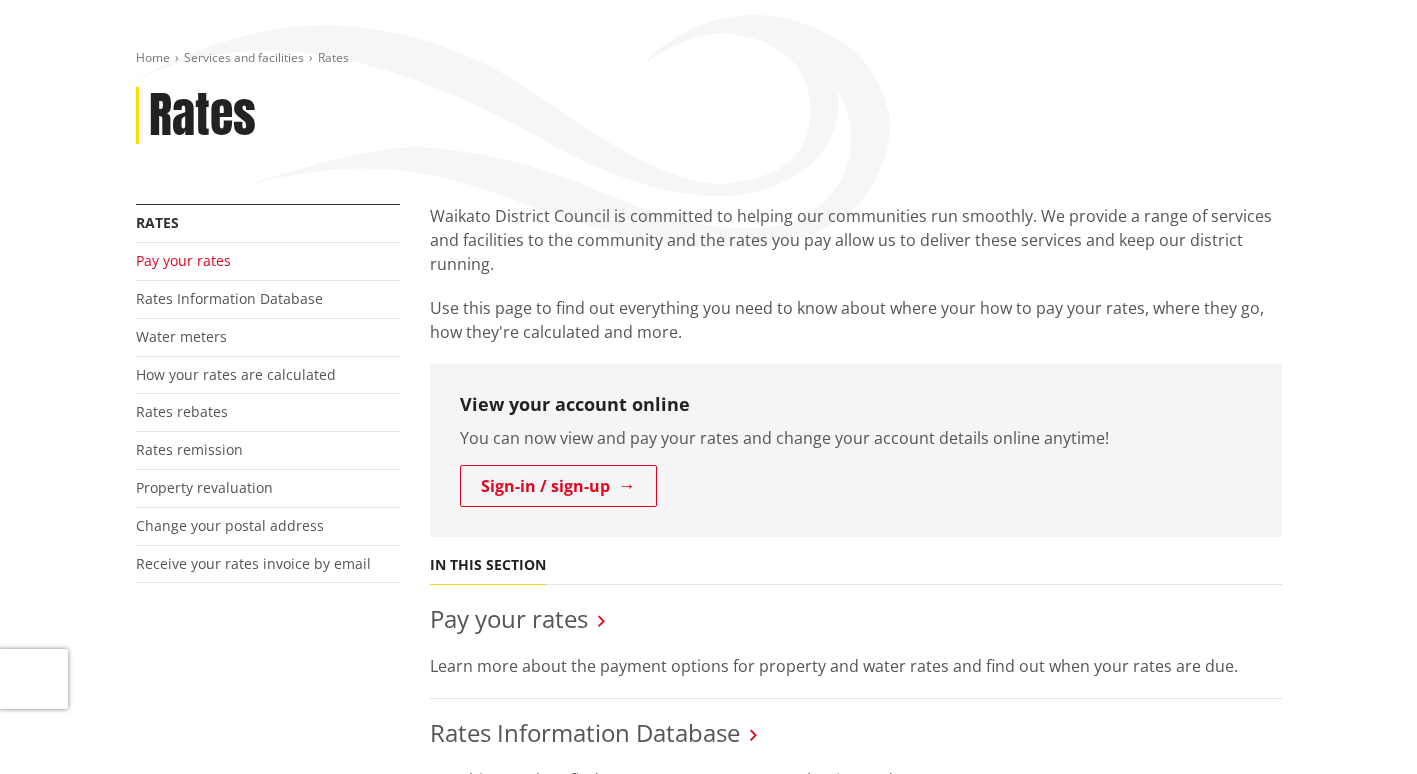 click on "Pay your rates" at bounding box center [183, 260] 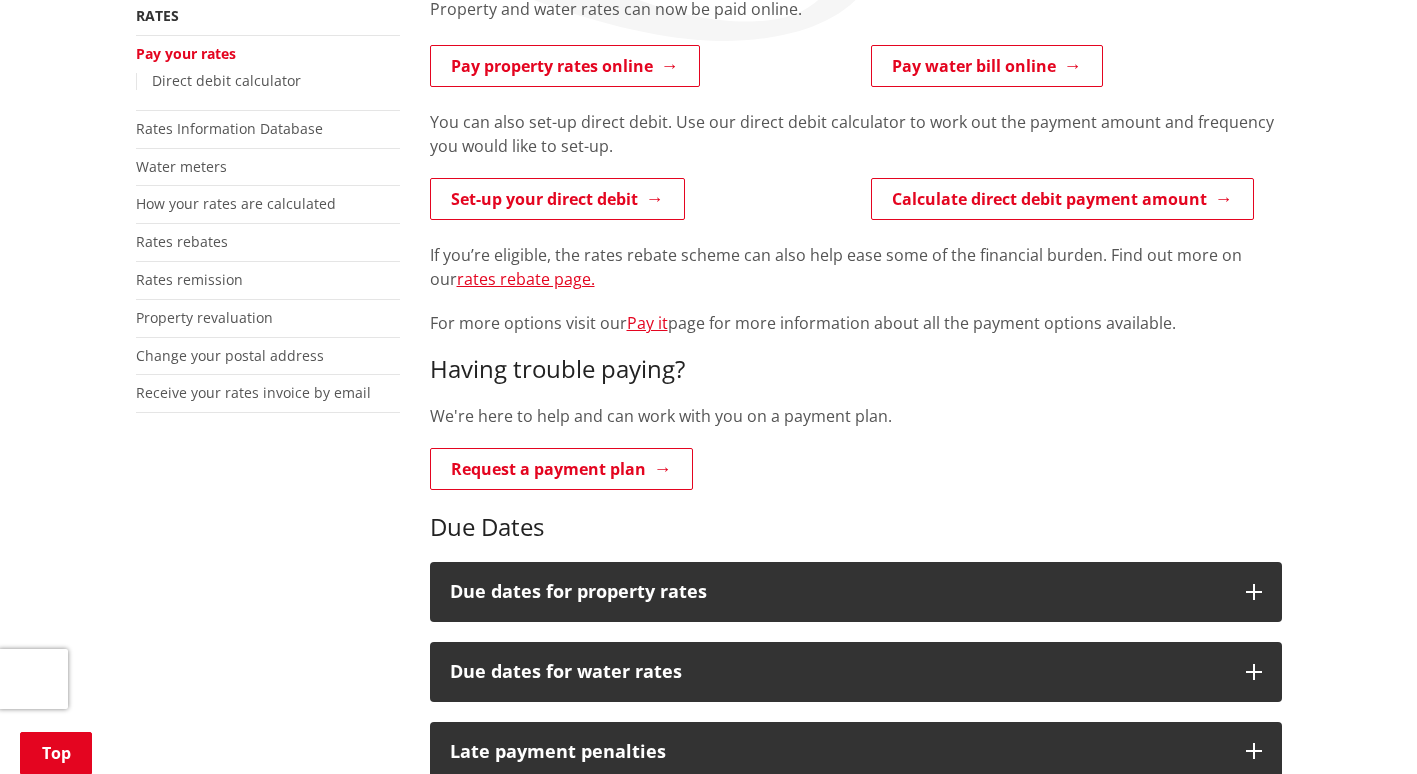 scroll, scrollTop: 0, scrollLeft: 0, axis: both 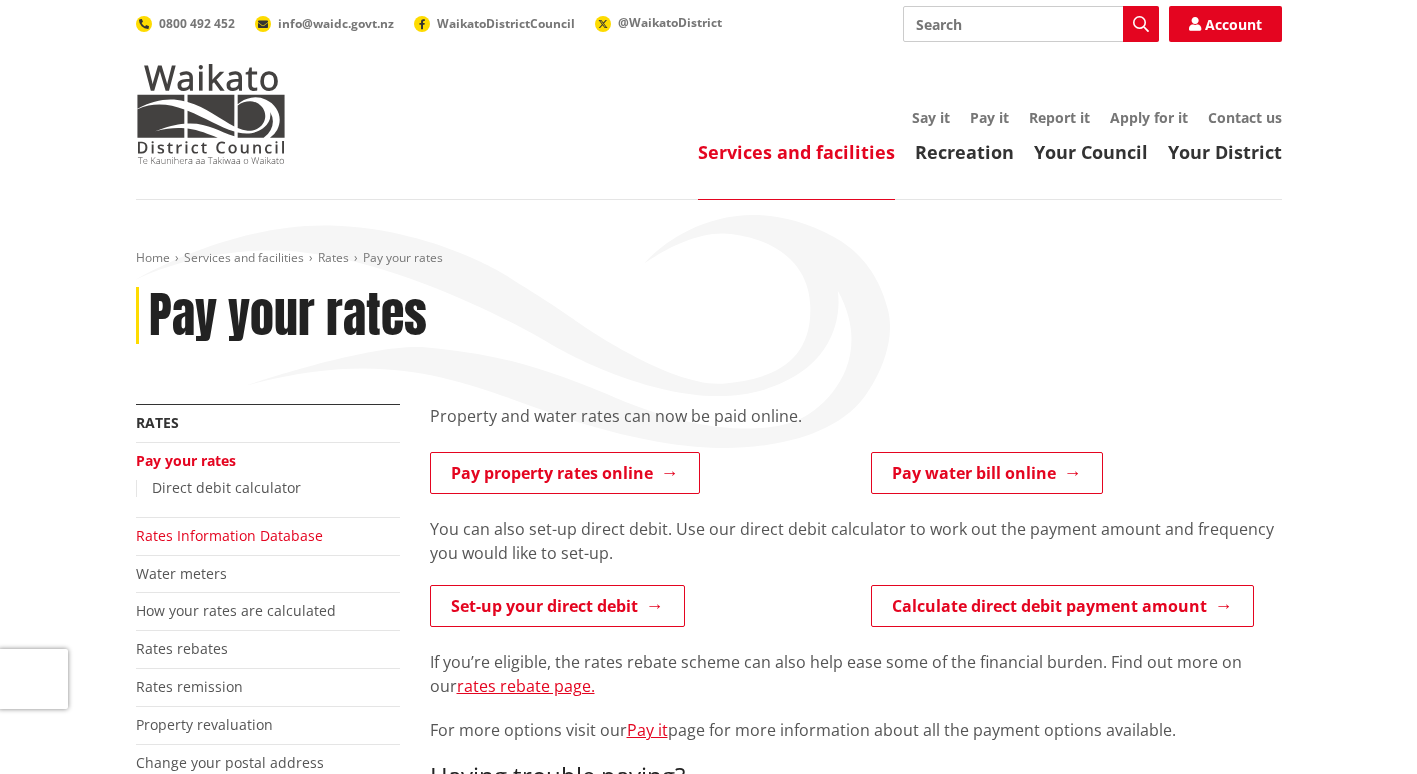 click on "Rates Information Database" at bounding box center (229, 535) 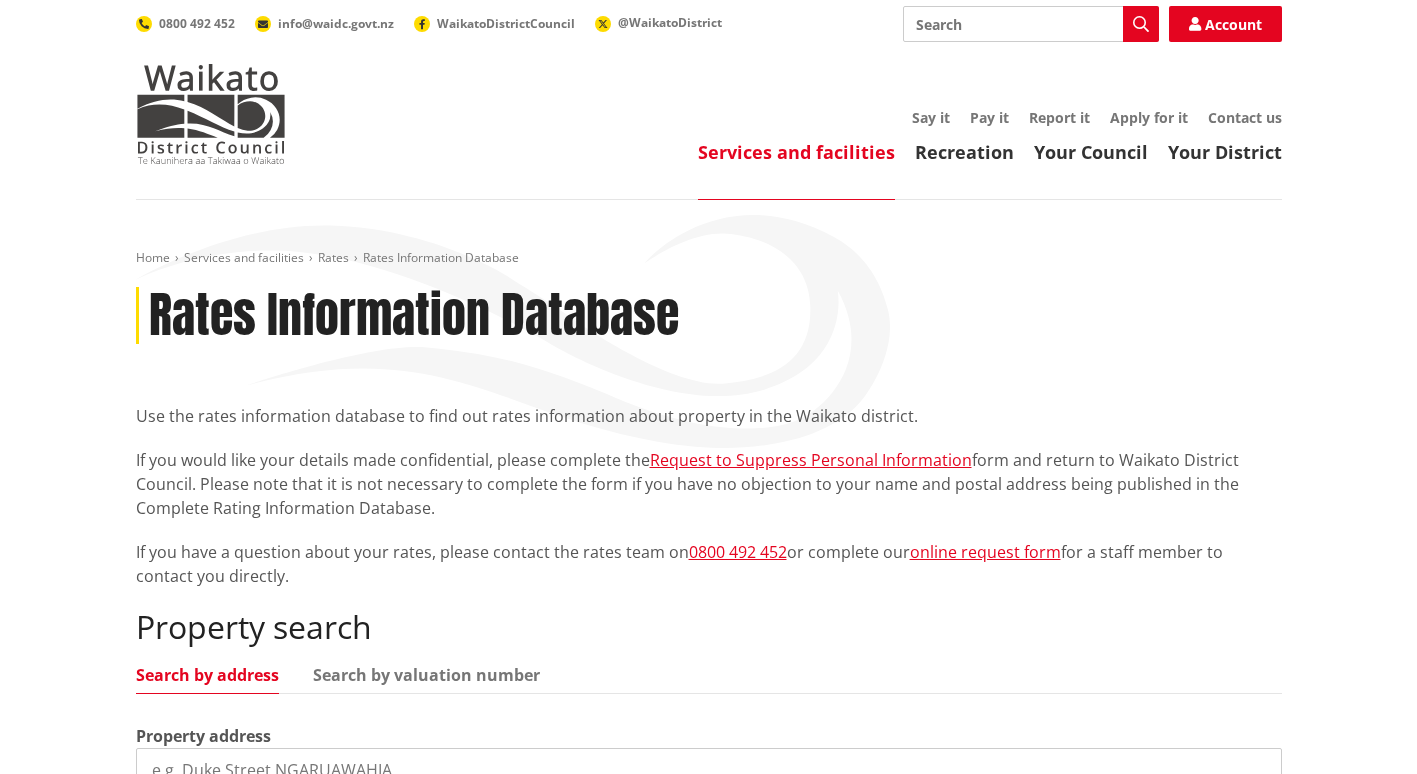 scroll, scrollTop: 500, scrollLeft: 0, axis: vertical 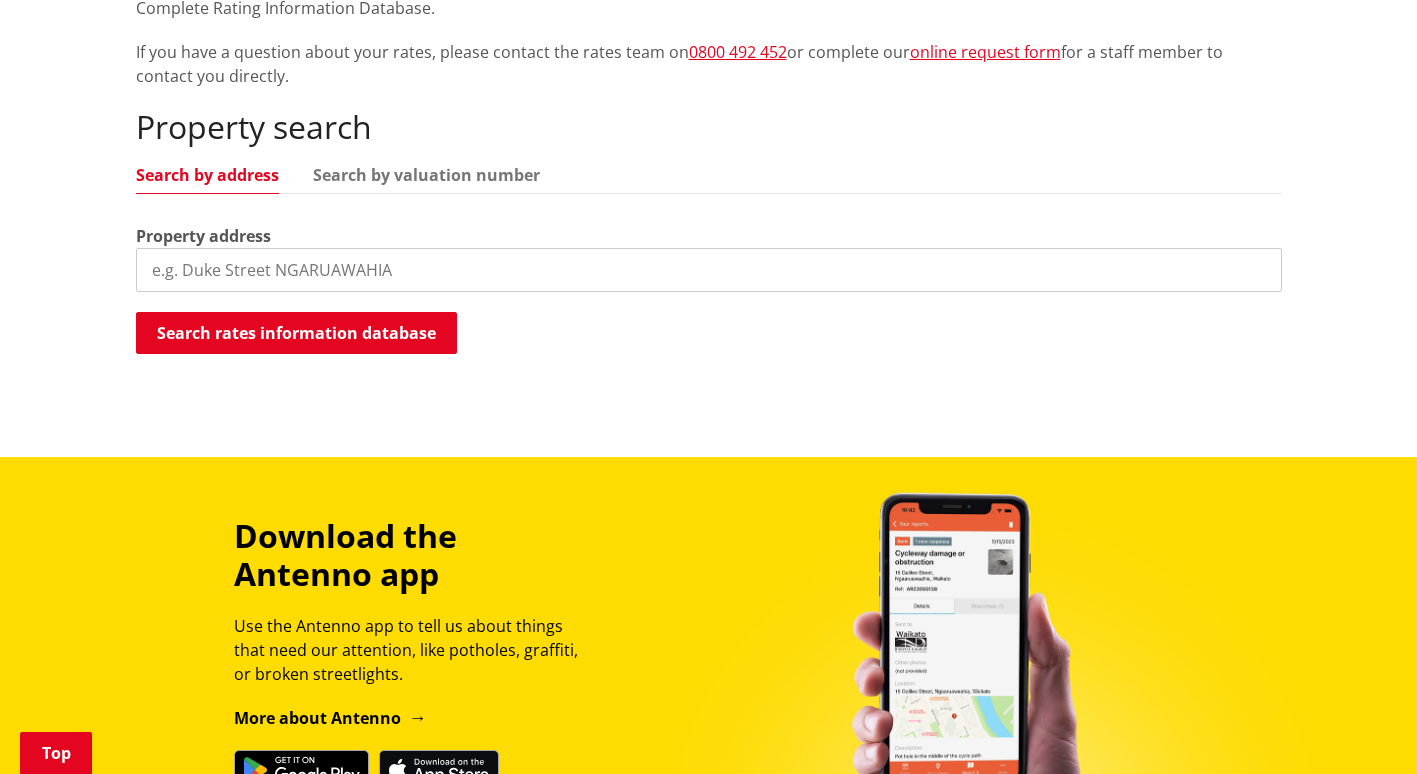click at bounding box center (709, 270) 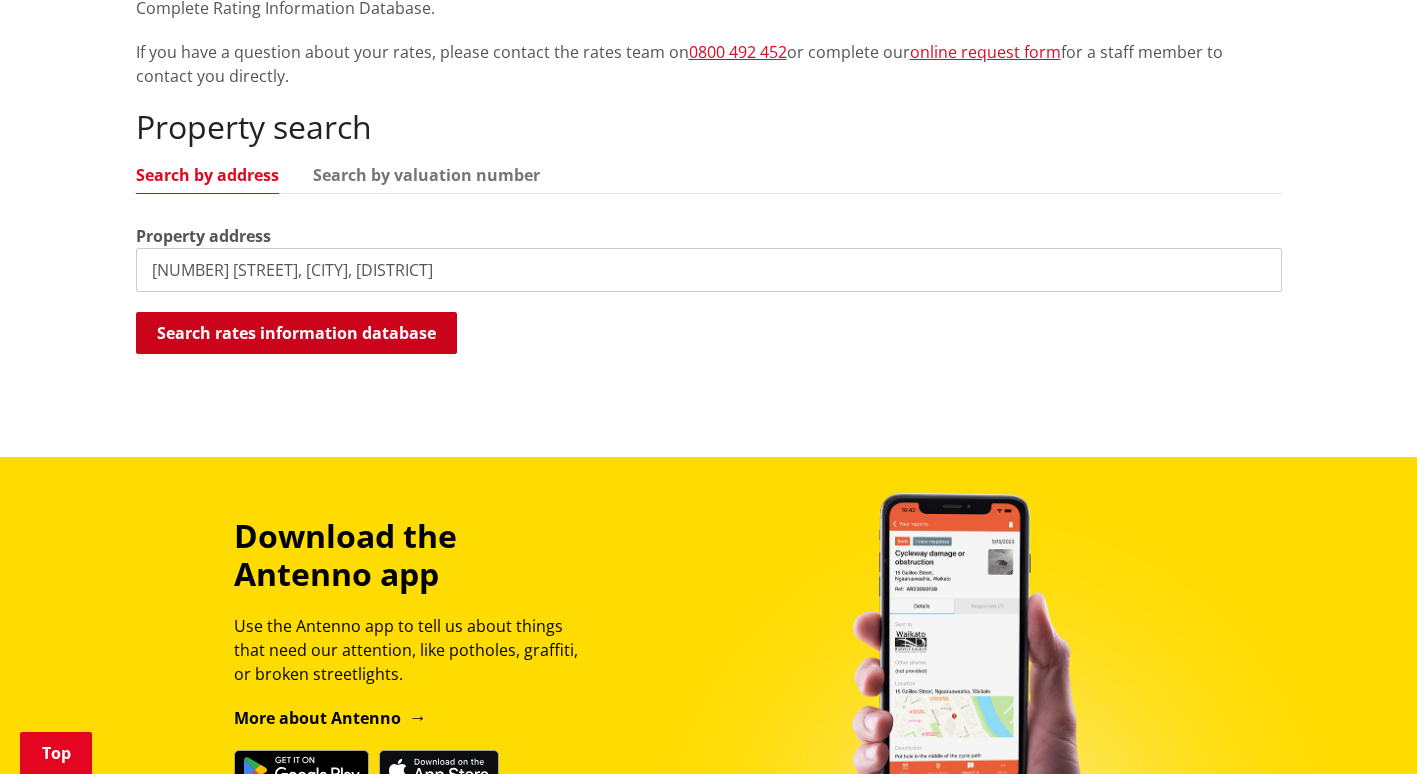 type on "62 HELENVALE CRESCENT, Pokeno, Franklin" 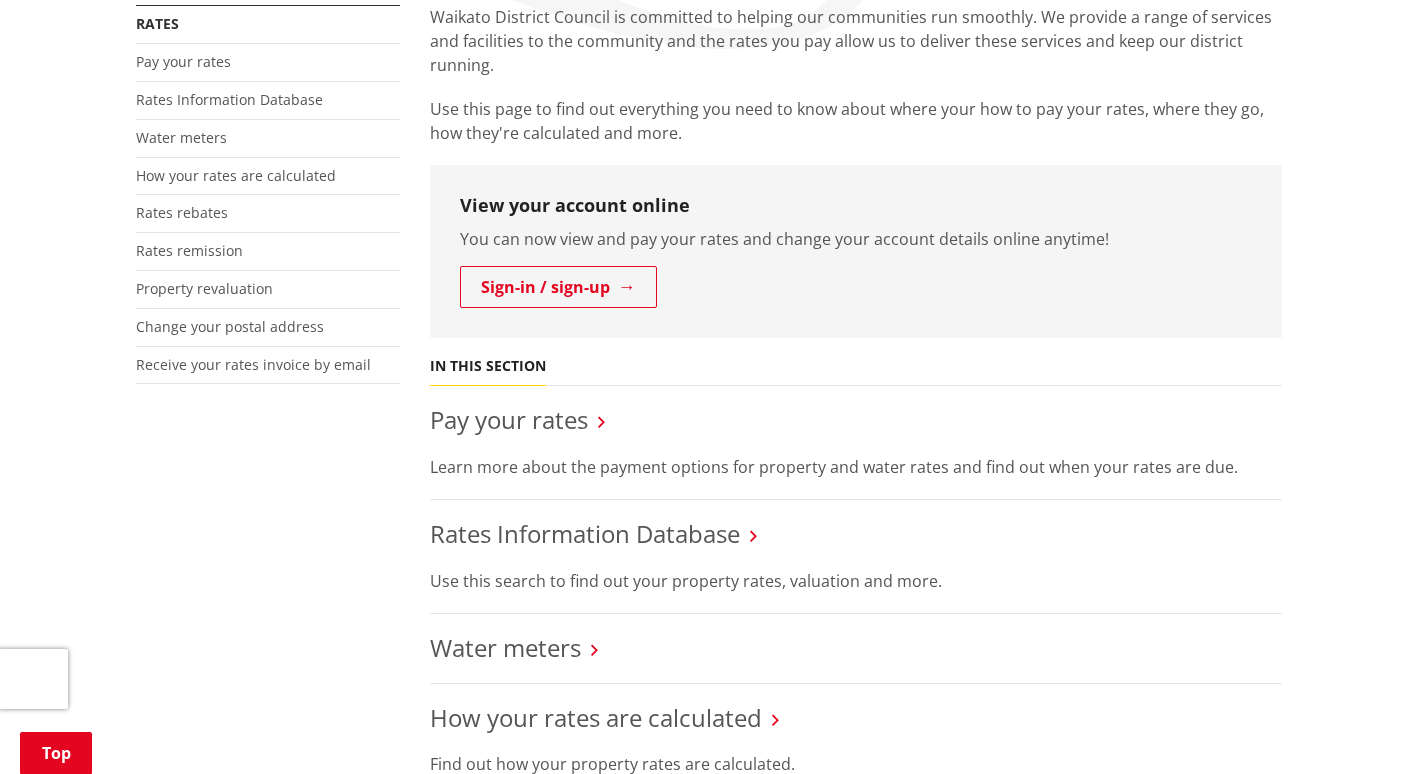 scroll, scrollTop: 100, scrollLeft: 0, axis: vertical 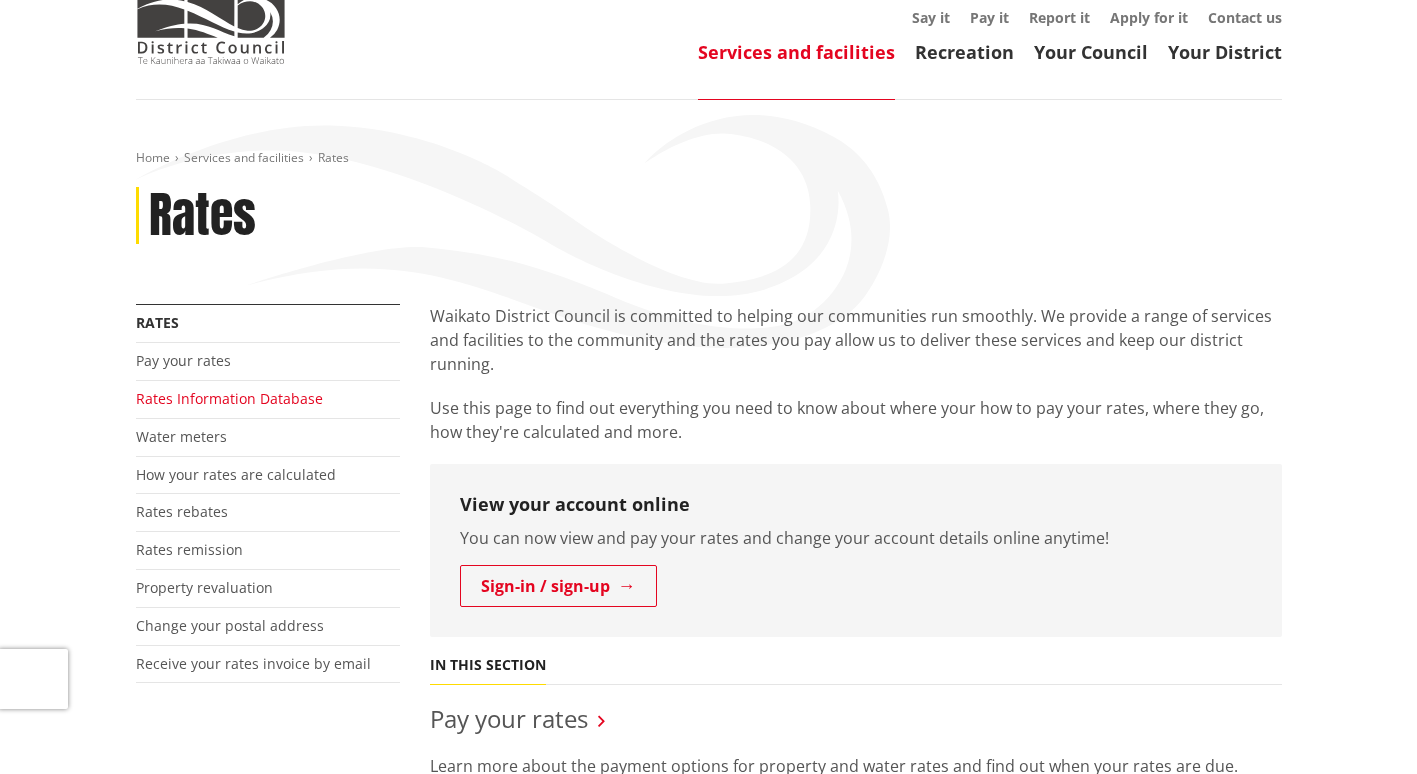 click on "Rates Information Database" at bounding box center (229, 398) 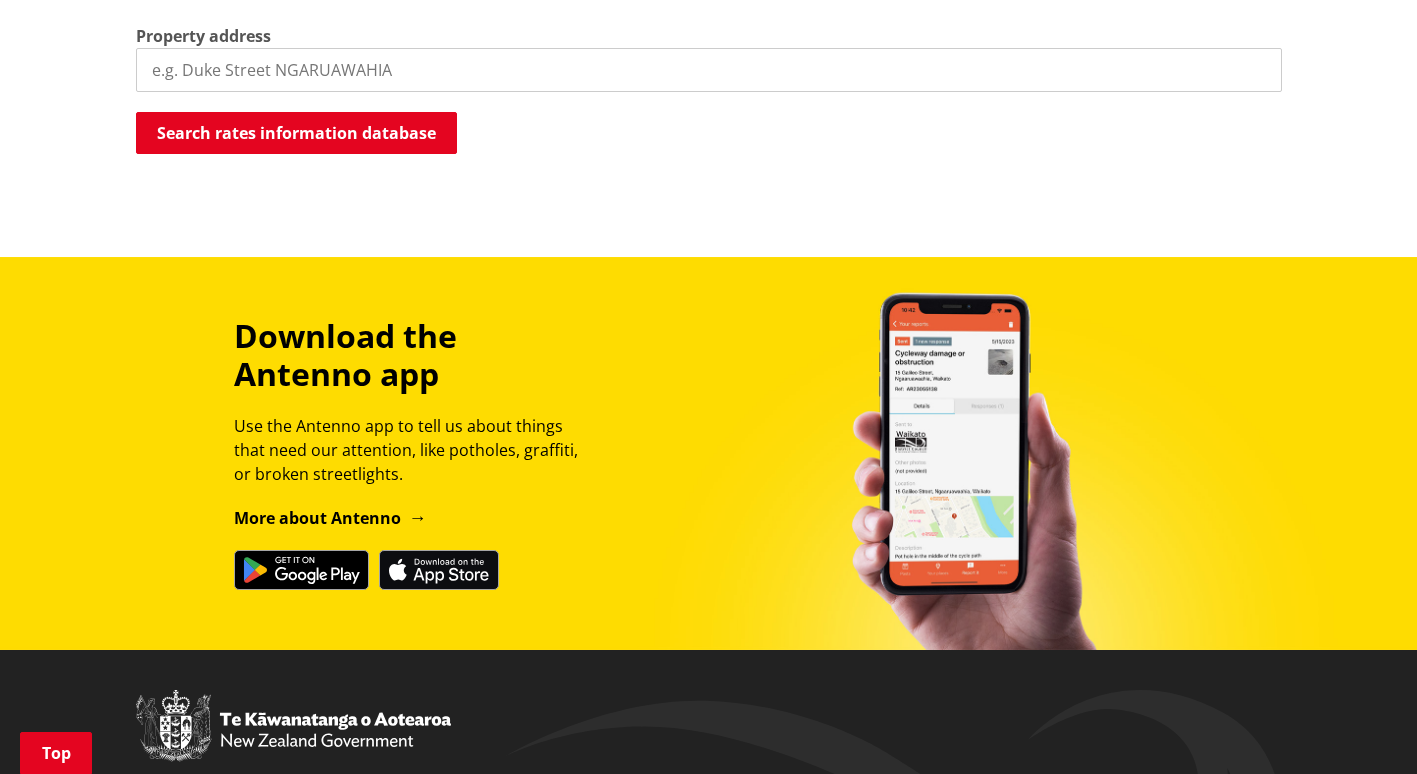 scroll, scrollTop: 400, scrollLeft: 0, axis: vertical 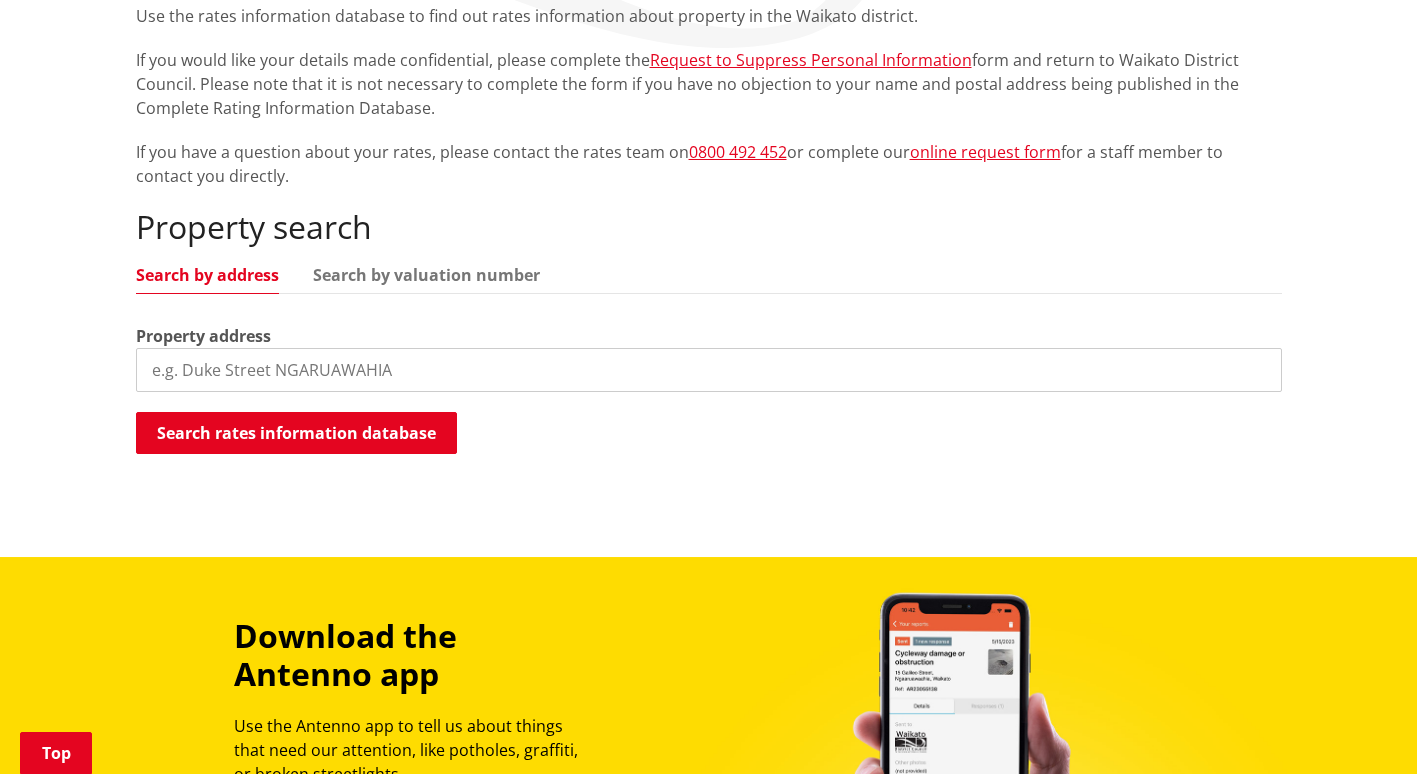 click at bounding box center (709, 370) 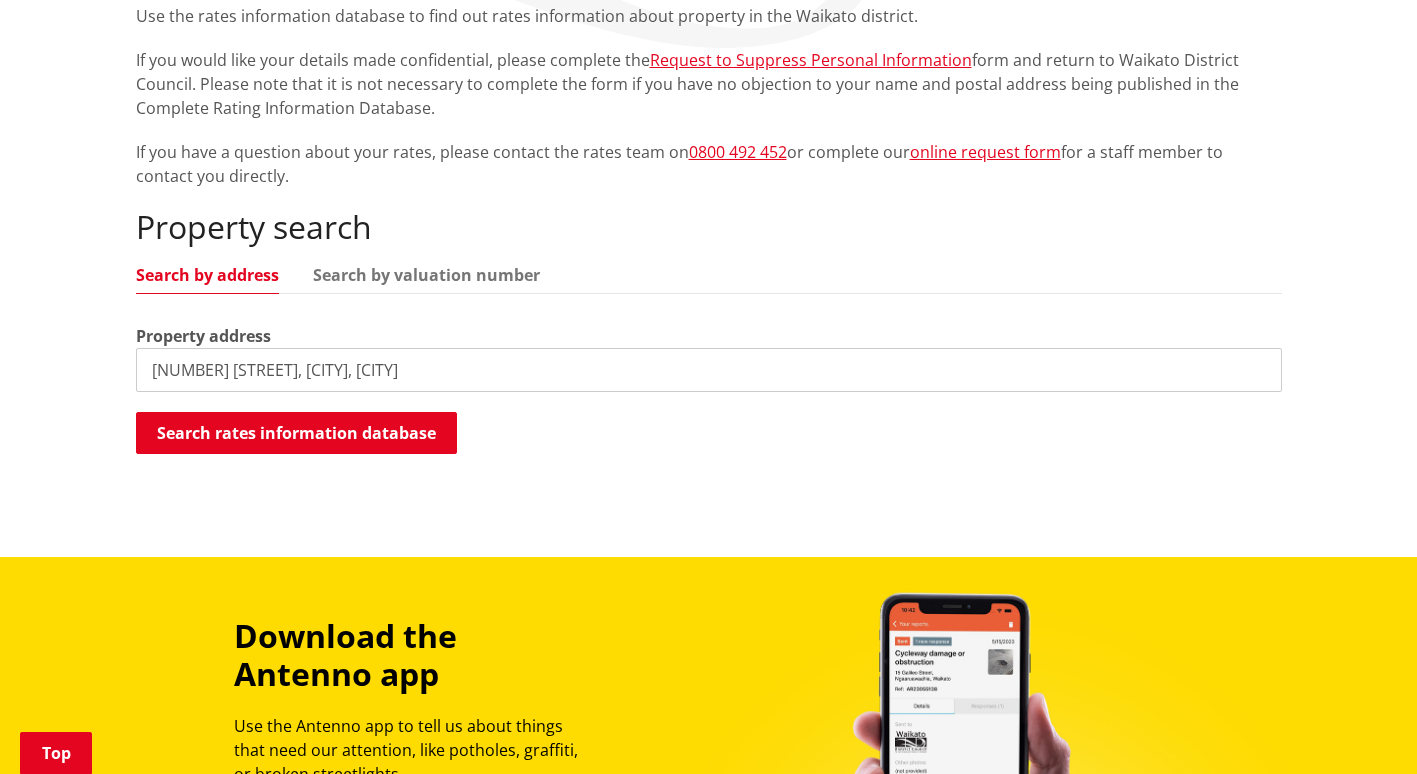 click on "90 Helenslee Road, Pokeno, Franklin" at bounding box center [709, 370] 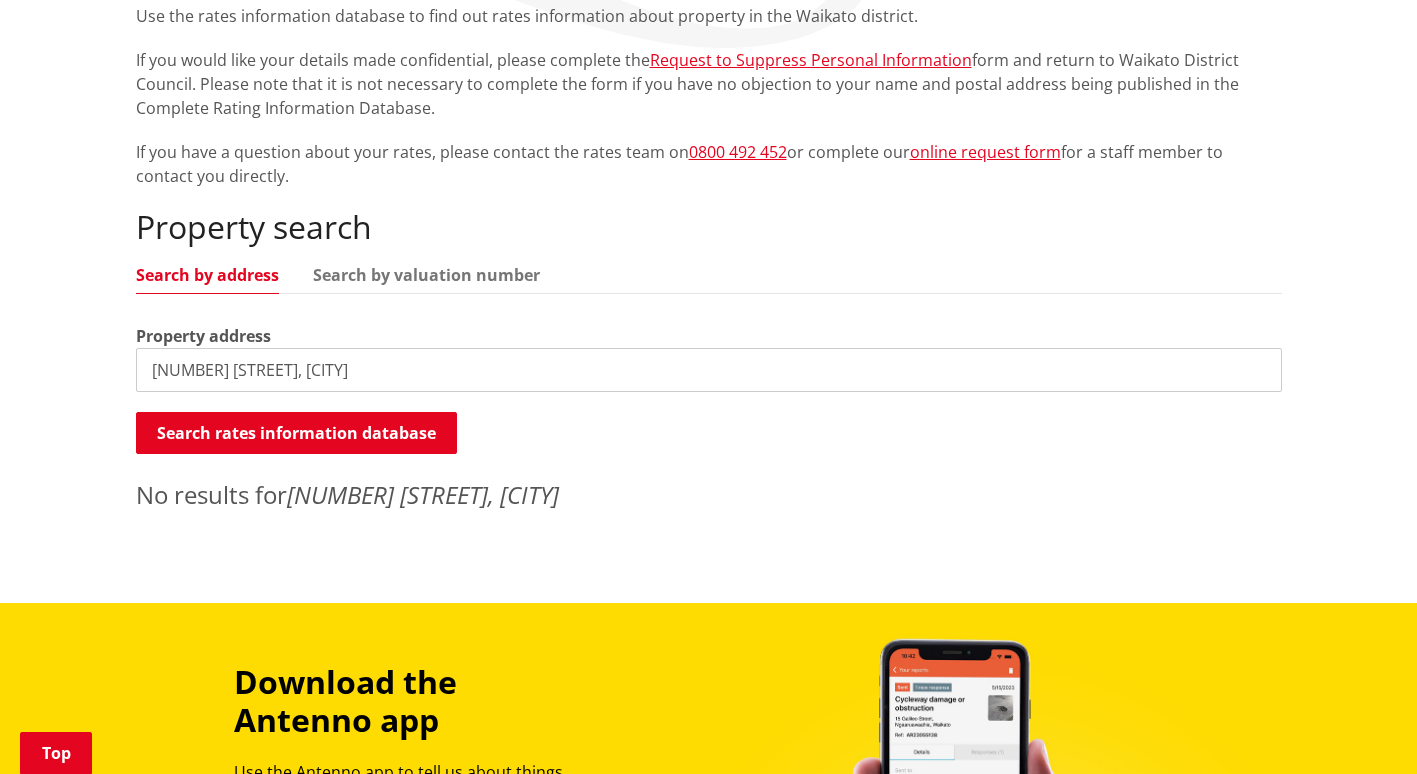 drag, startPoint x: 302, startPoint y: 369, endPoint x: 0, endPoint y: 391, distance: 302.80026 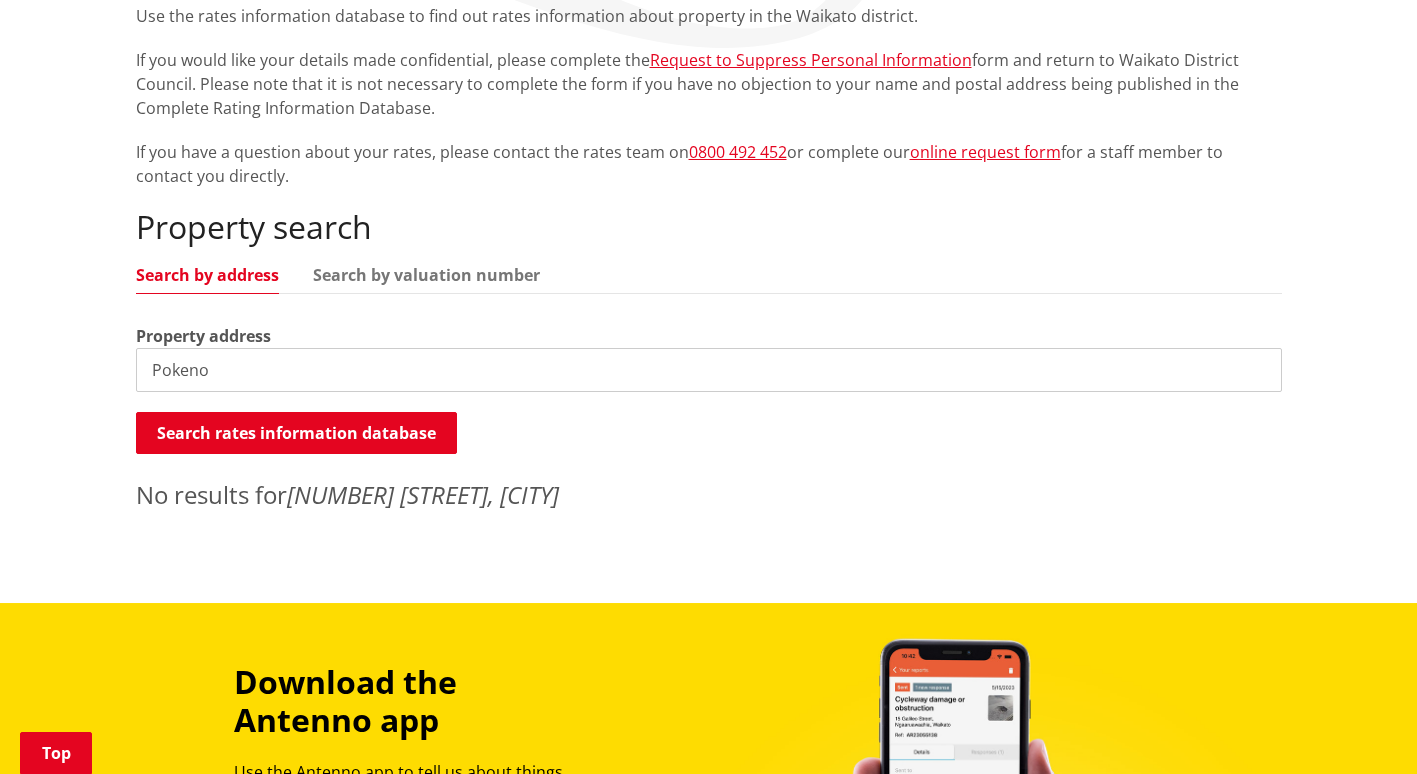 type on "Pokeno" 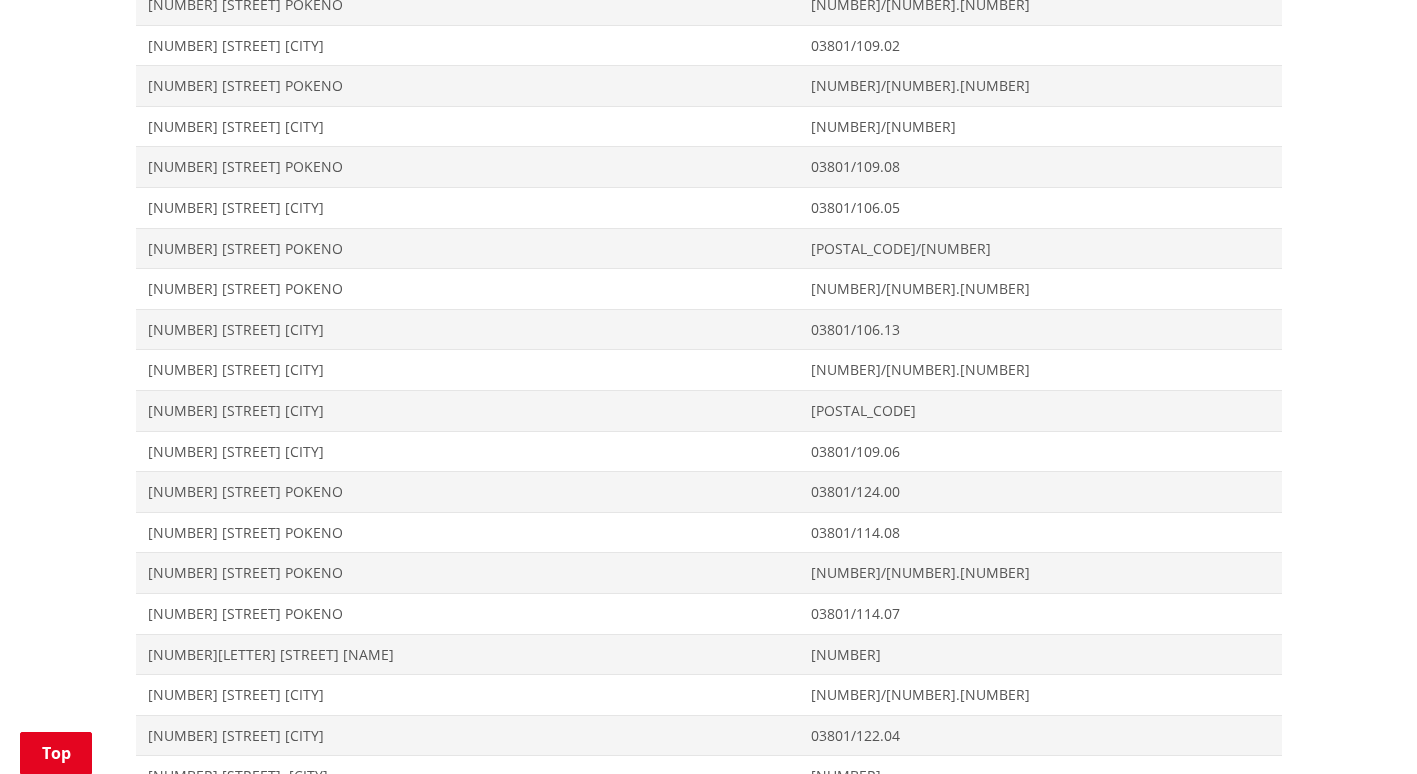 scroll, scrollTop: 10200, scrollLeft: 0, axis: vertical 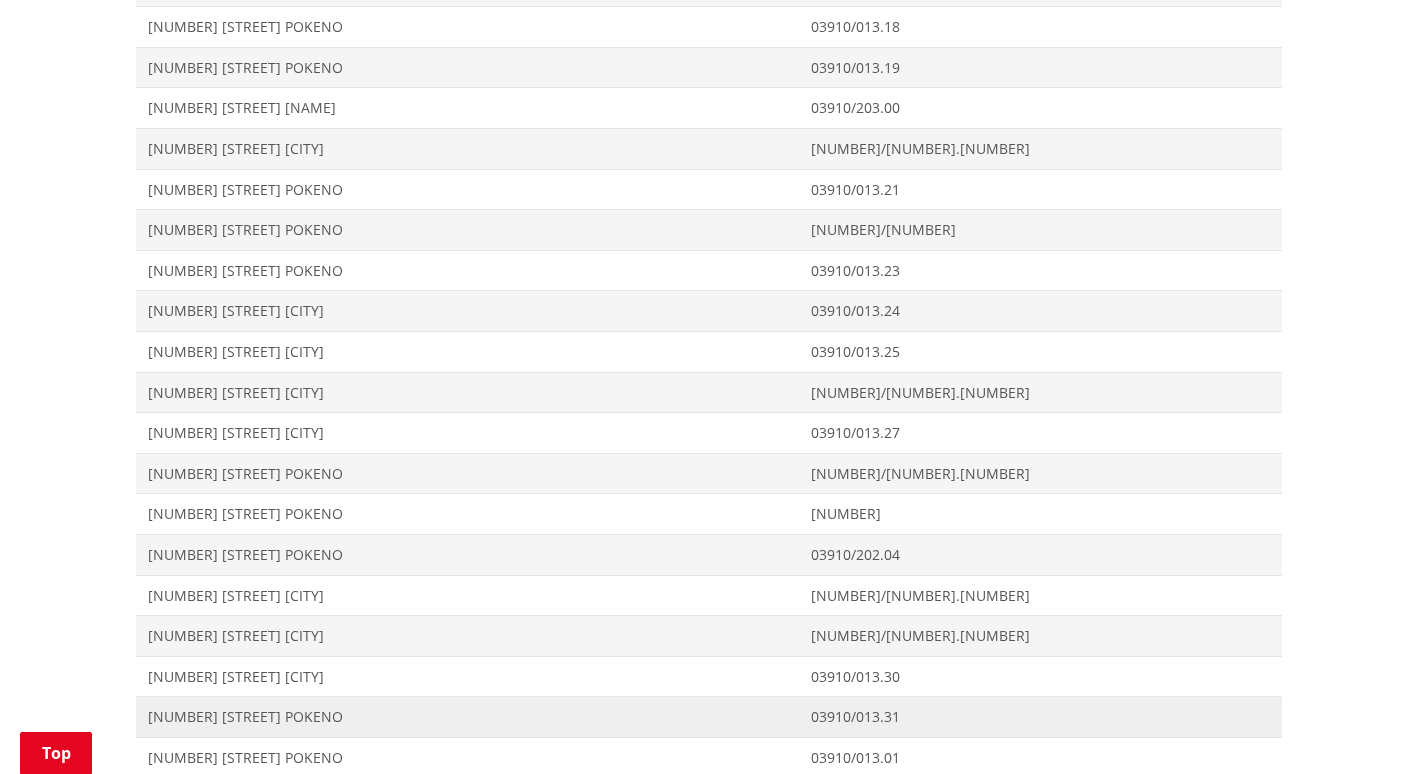 click on "90 Helenslee Road POKENO" at bounding box center (468, 717) 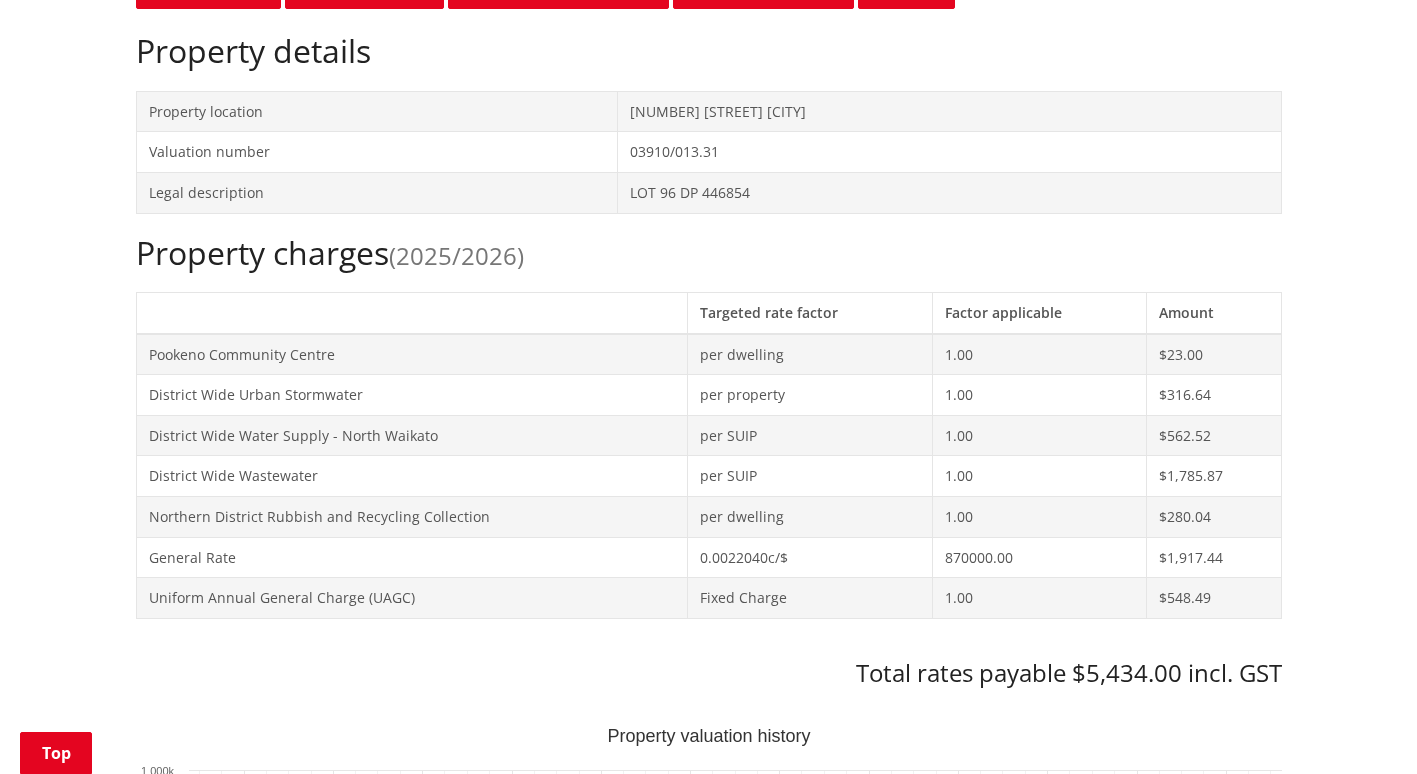 scroll, scrollTop: 700, scrollLeft: 0, axis: vertical 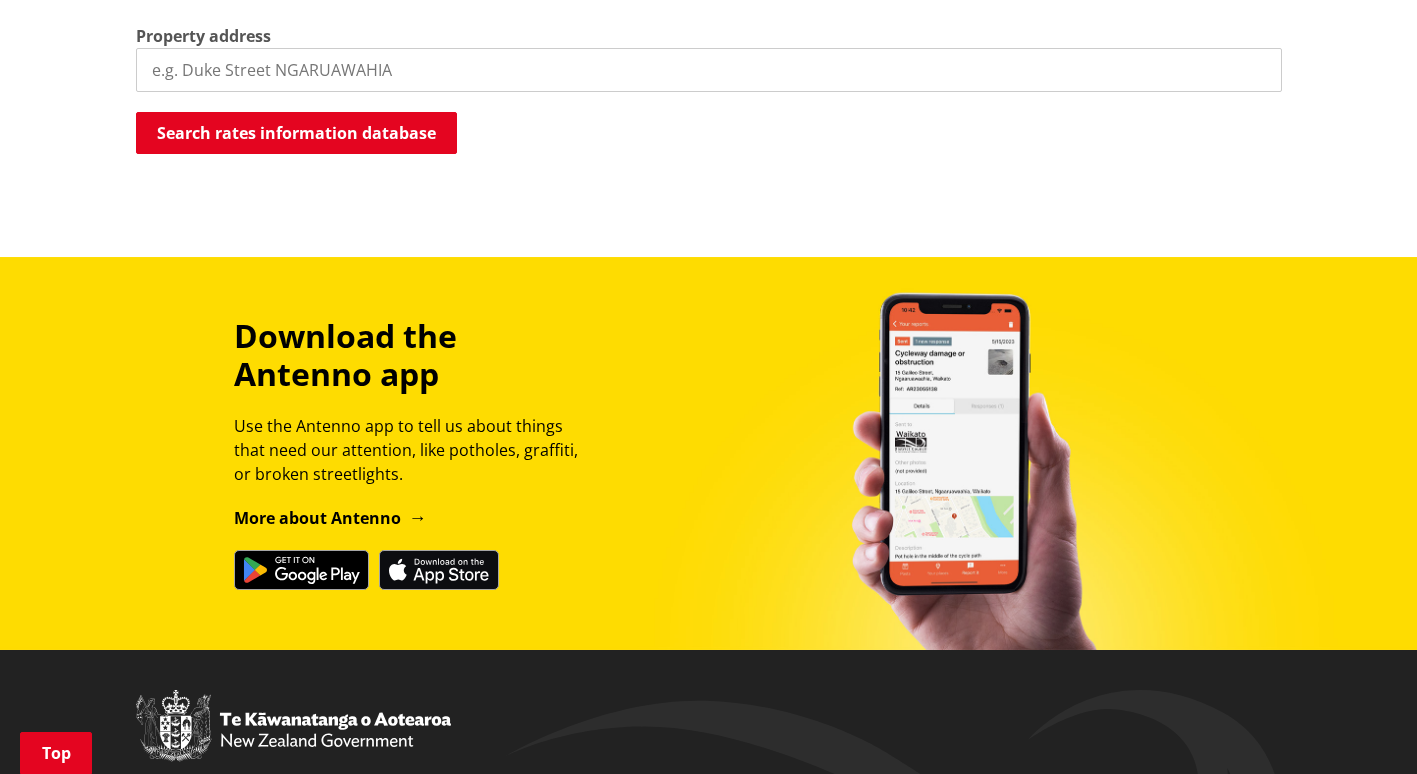 click at bounding box center (709, 70) 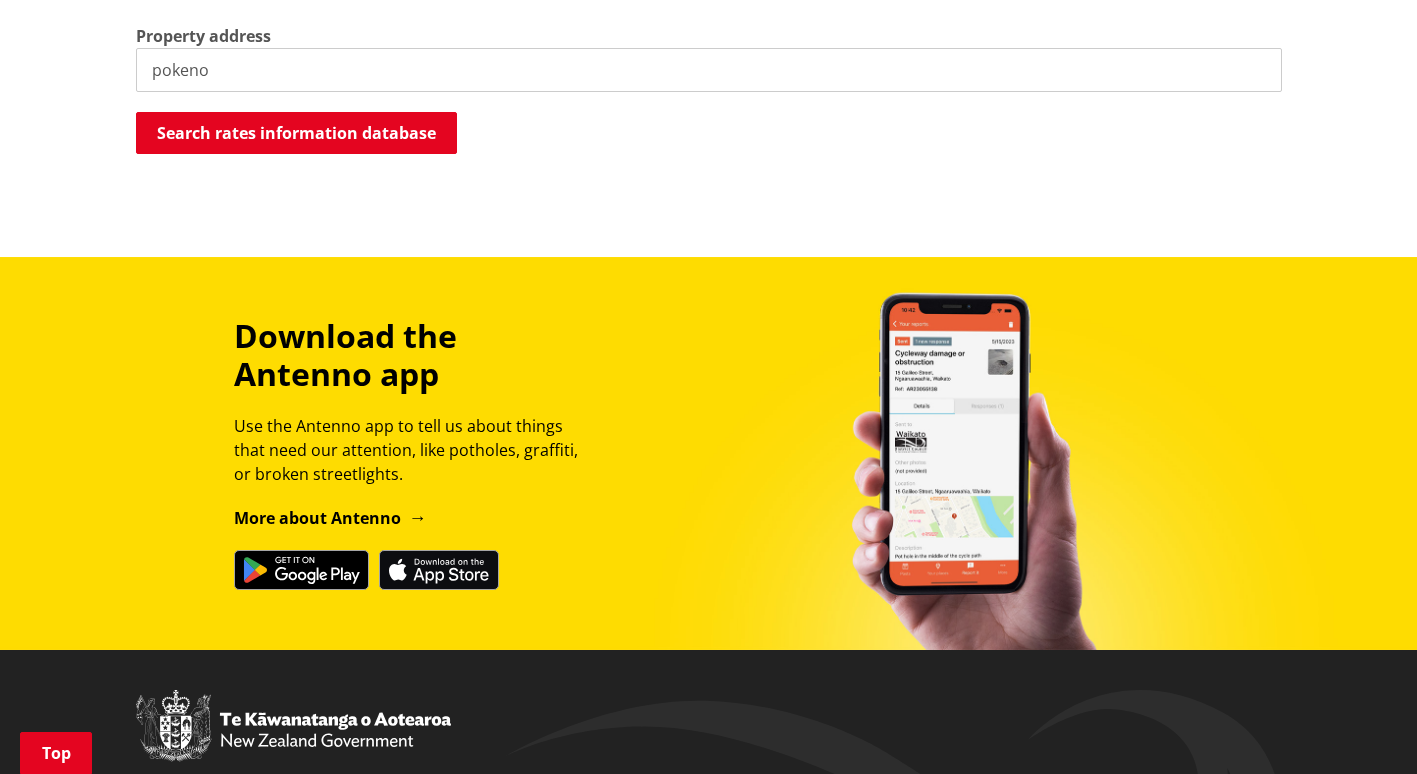 type on "pokeno" 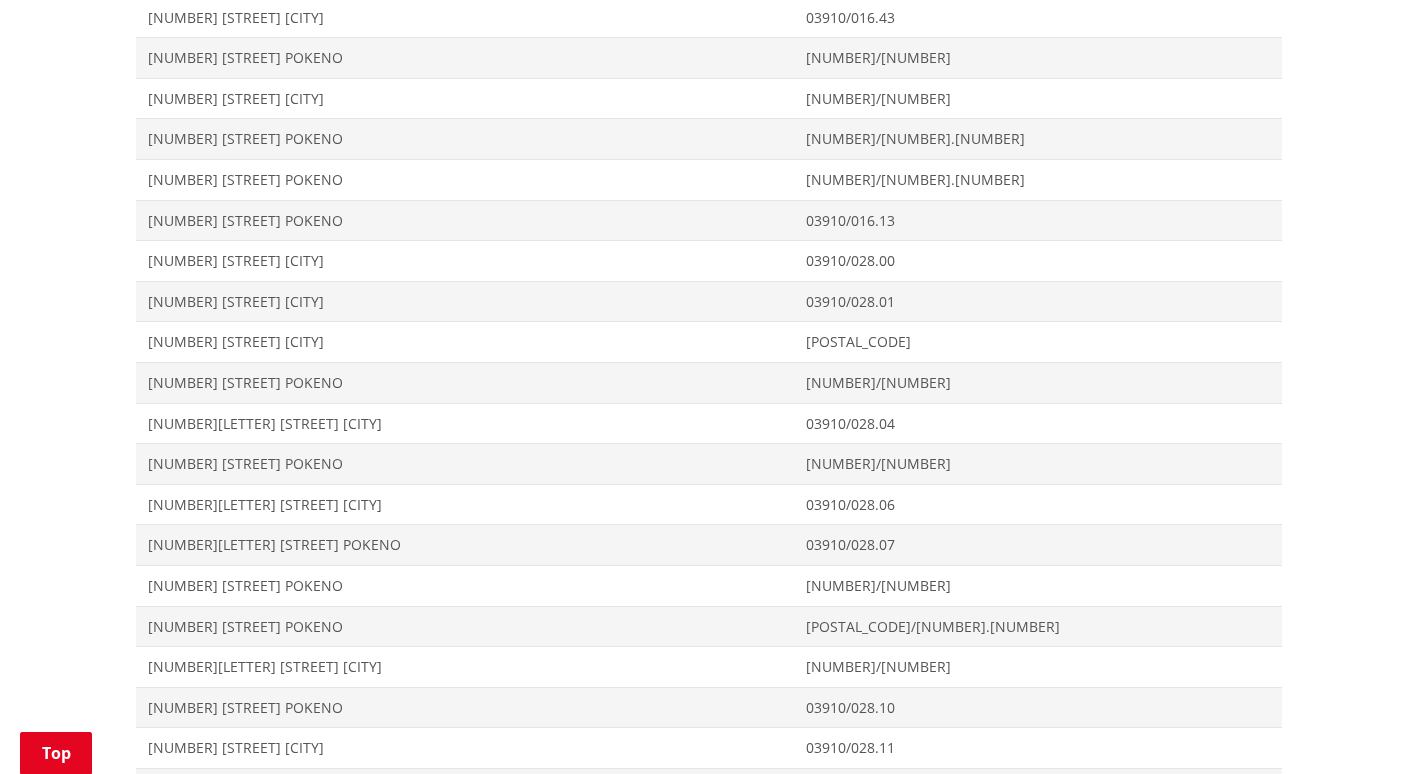 scroll, scrollTop: 17100, scrollLeft: 0, axis: vertical 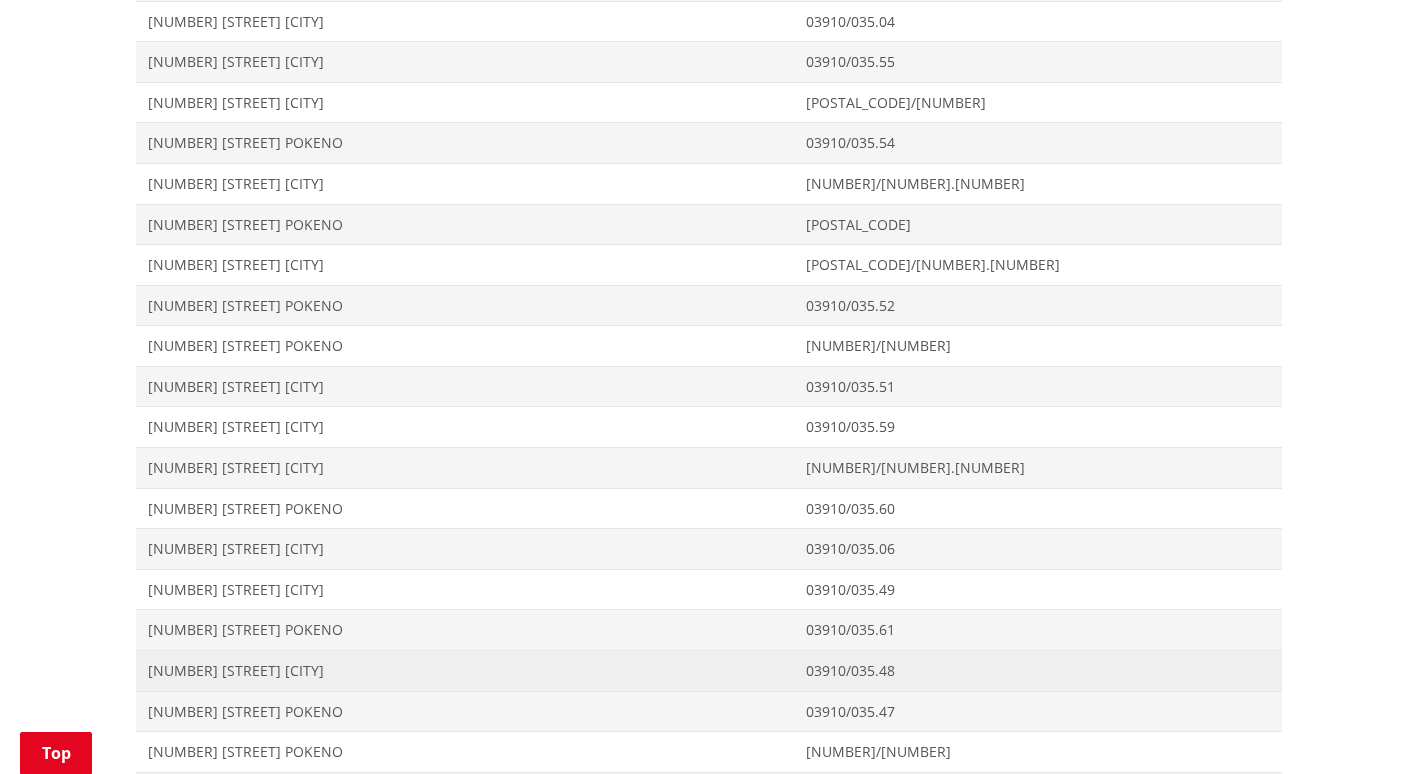click on "62 Helenvale Crescent POKENO" at bounding box center [465, 671] 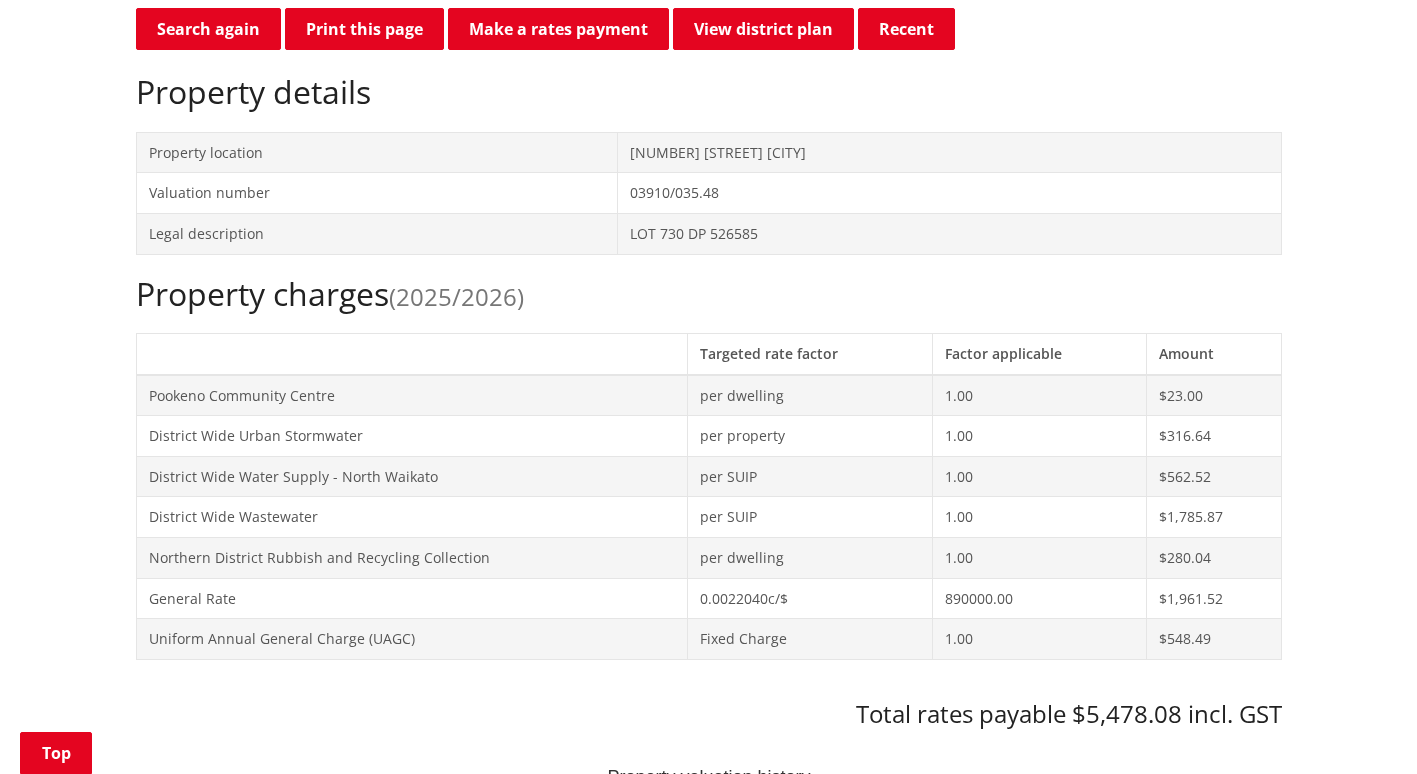 scroll, scrollTop: 0, scrollLeft: 0, axis: both 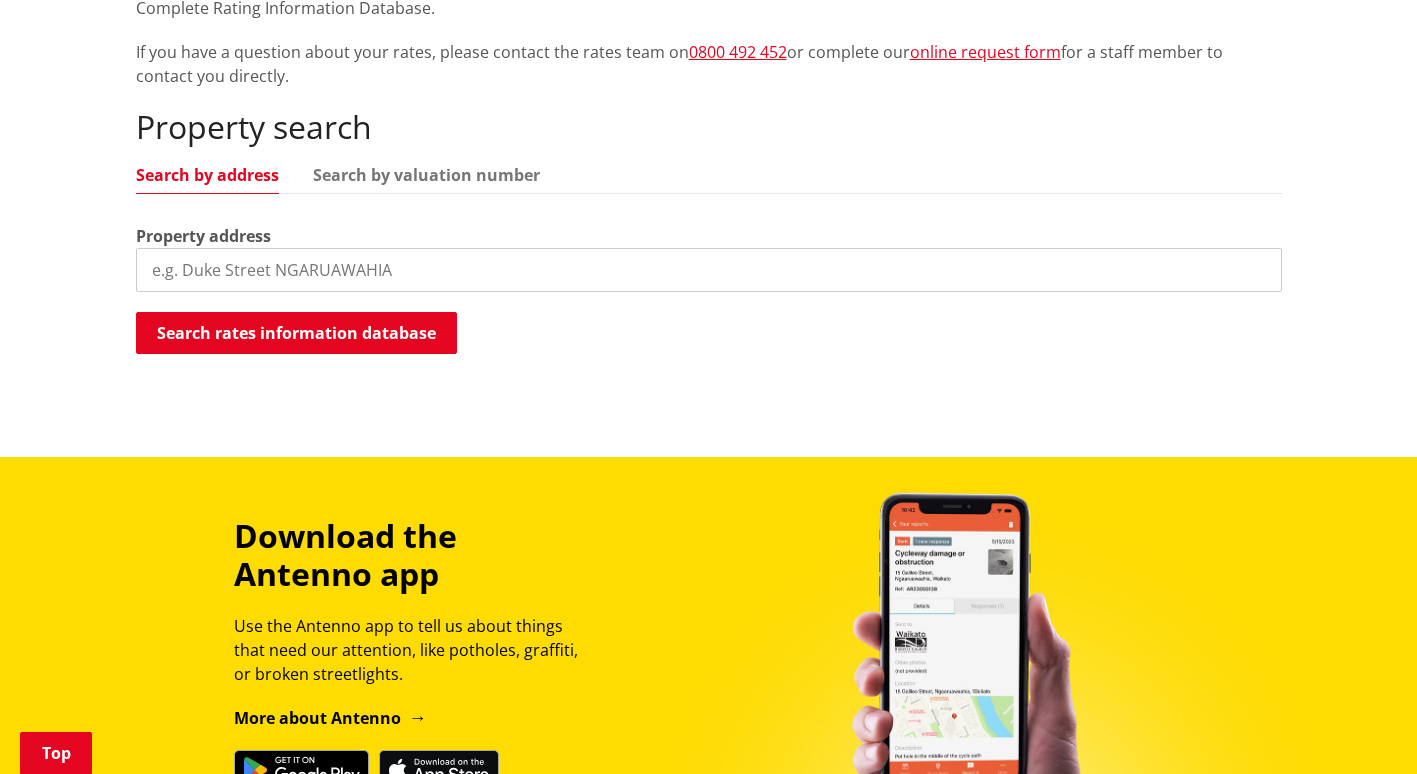 click at bounding box center (709, 270) 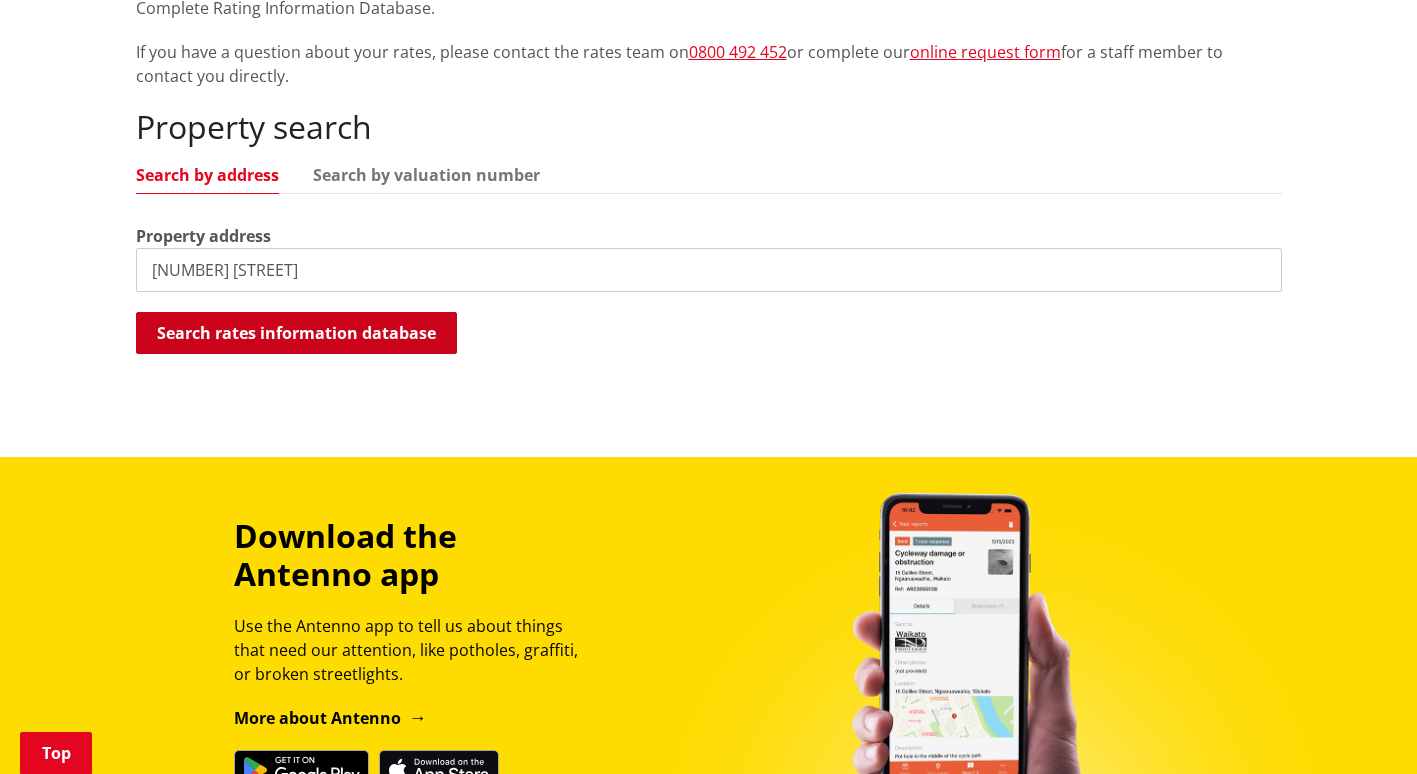 type on "28 Roto Street" 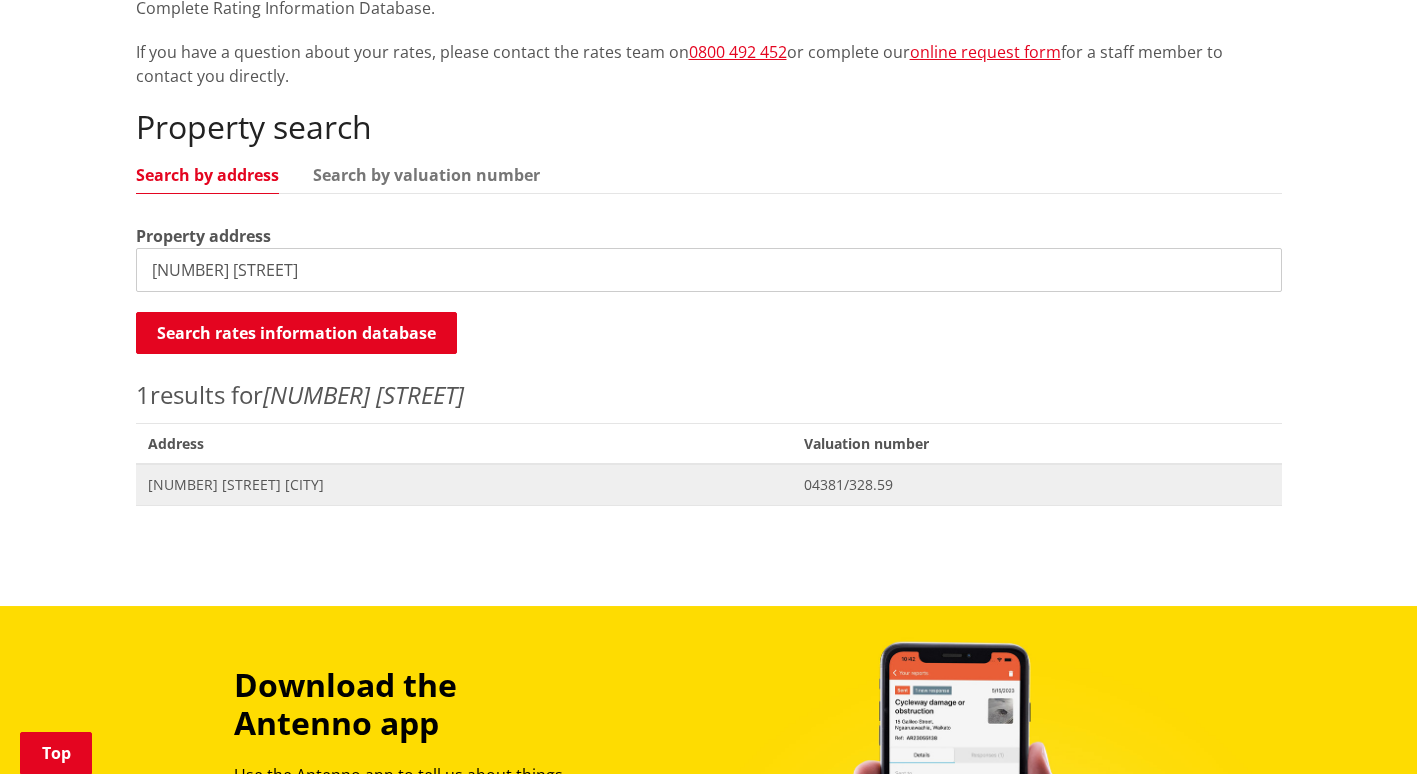 click on "[NUMBER] [STREET] [CITY]" at bounding box center (464, 485) 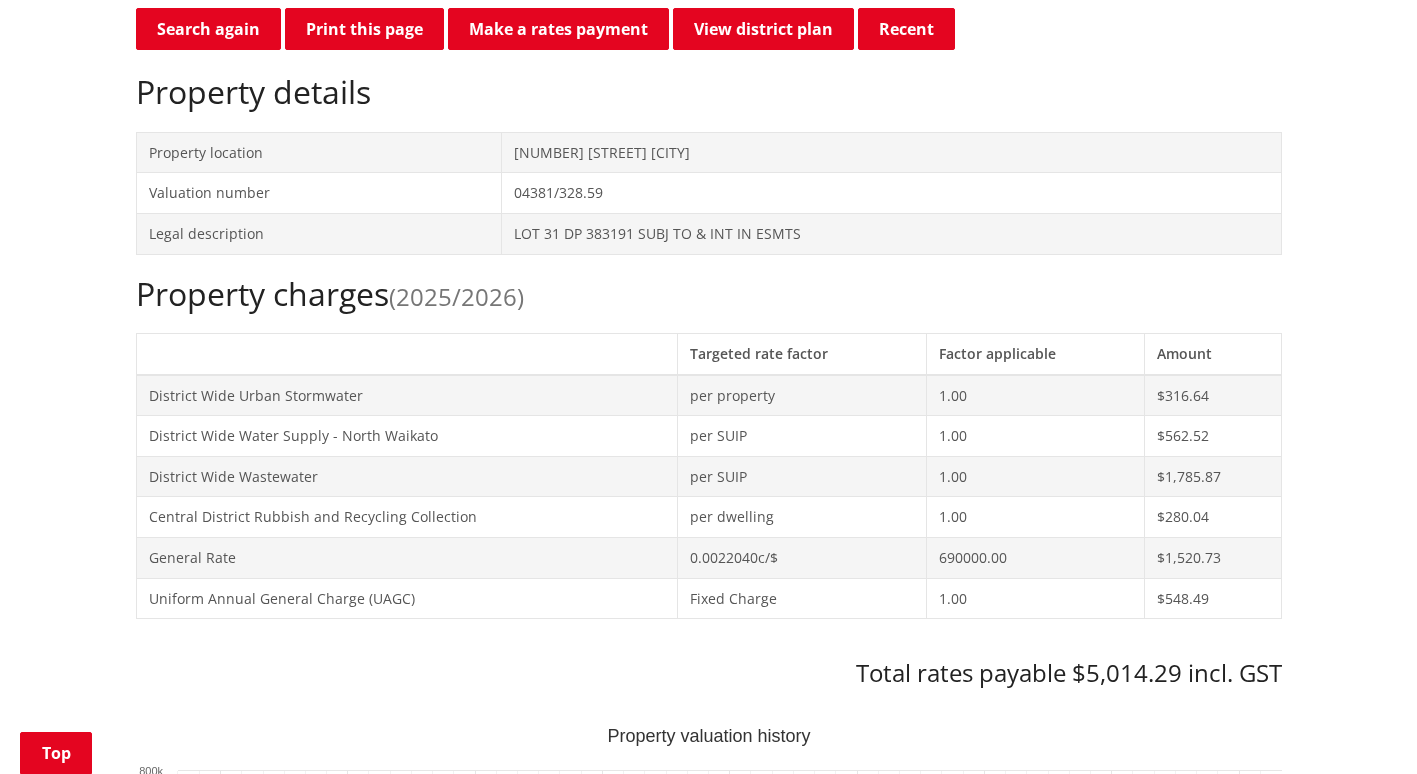scroll, scrollTop: 0, scrollLeft: 0, axis: both 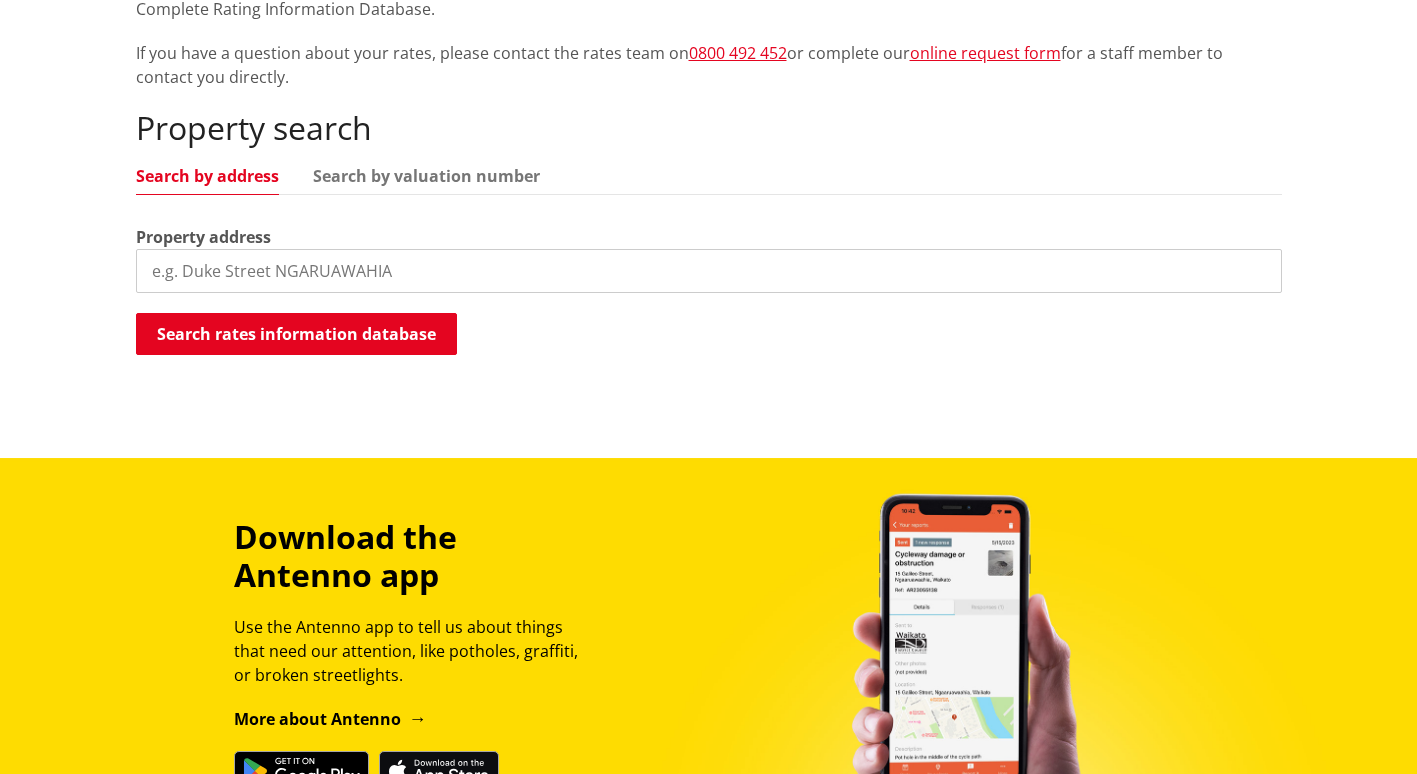 click at bounding box center (709, 271) 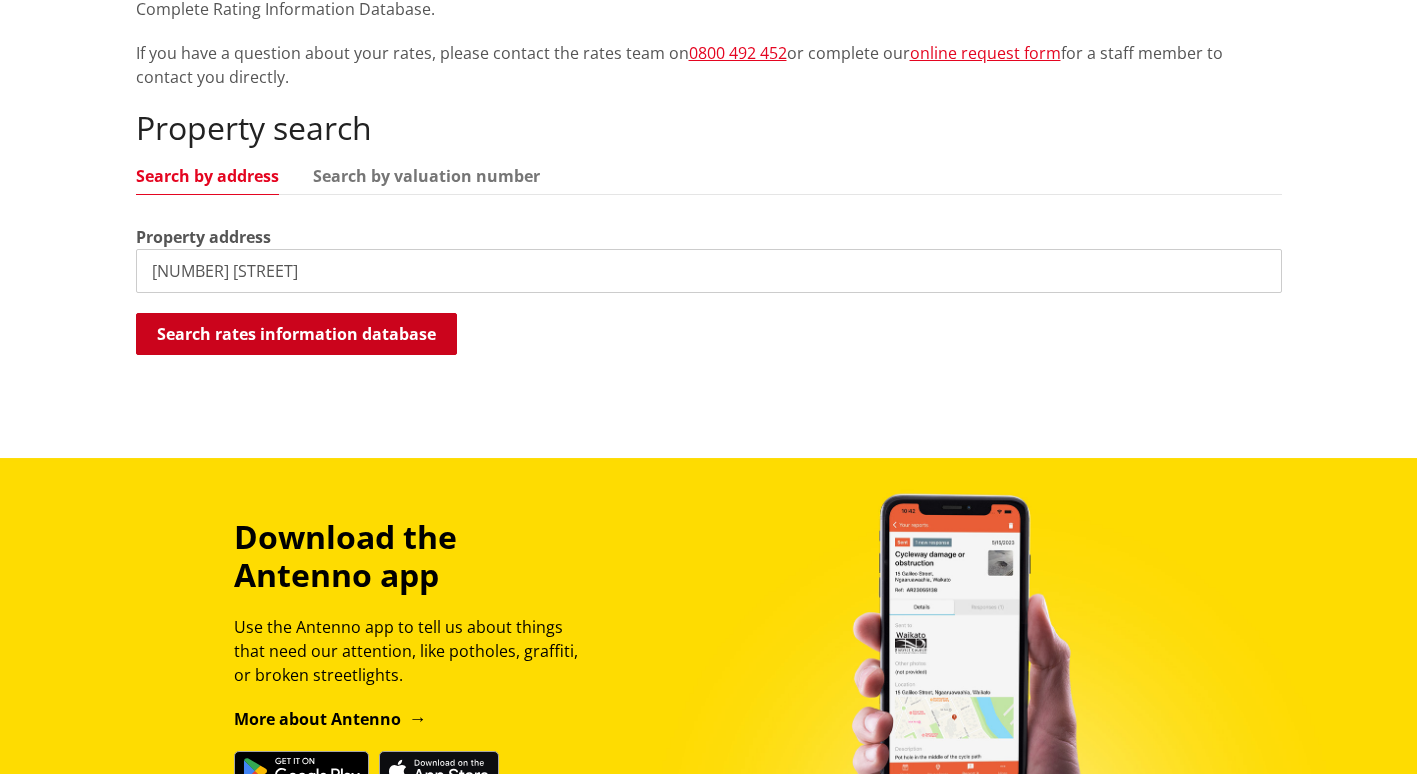 type on "[NUMBER] [STREET]" 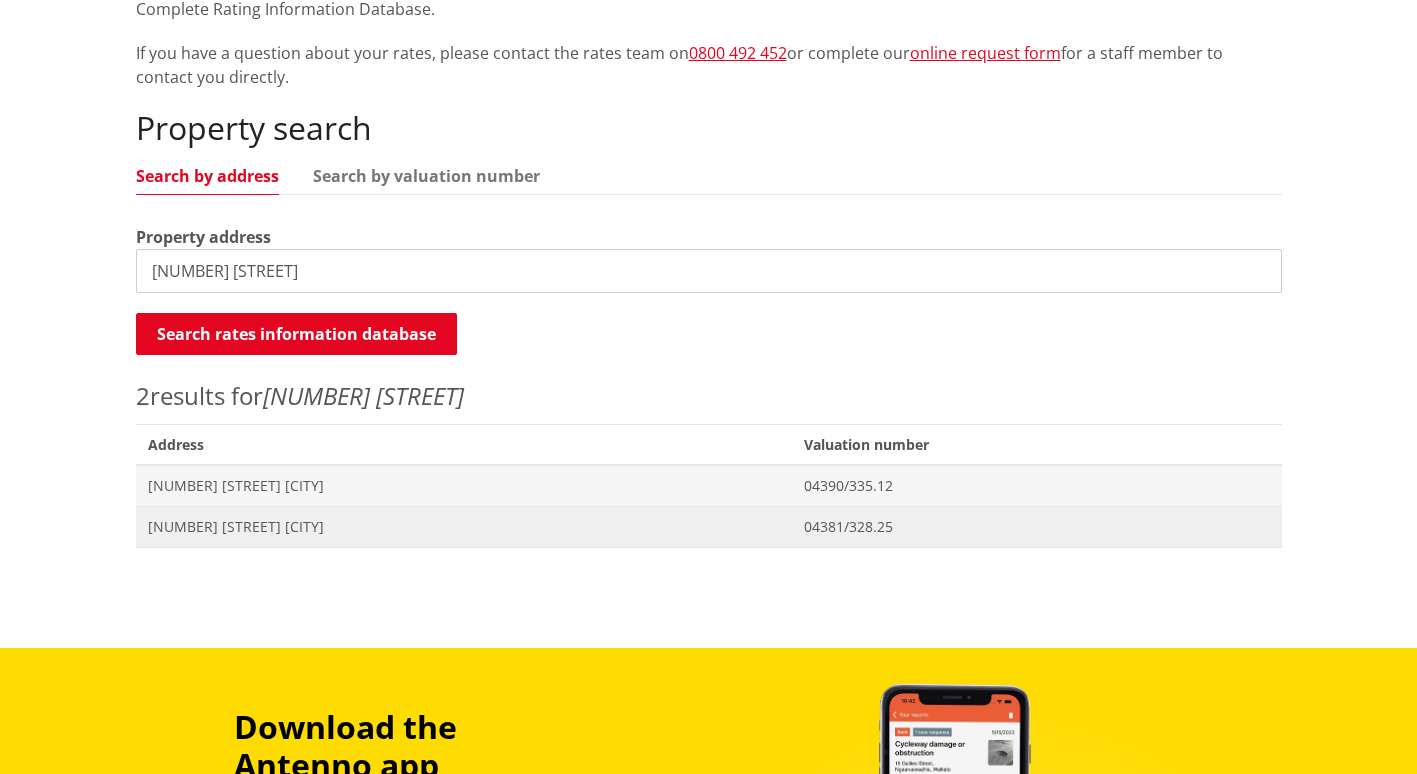 click on "[NUMBER] [STREET] [CITY]" at bounding box center [464, 527] 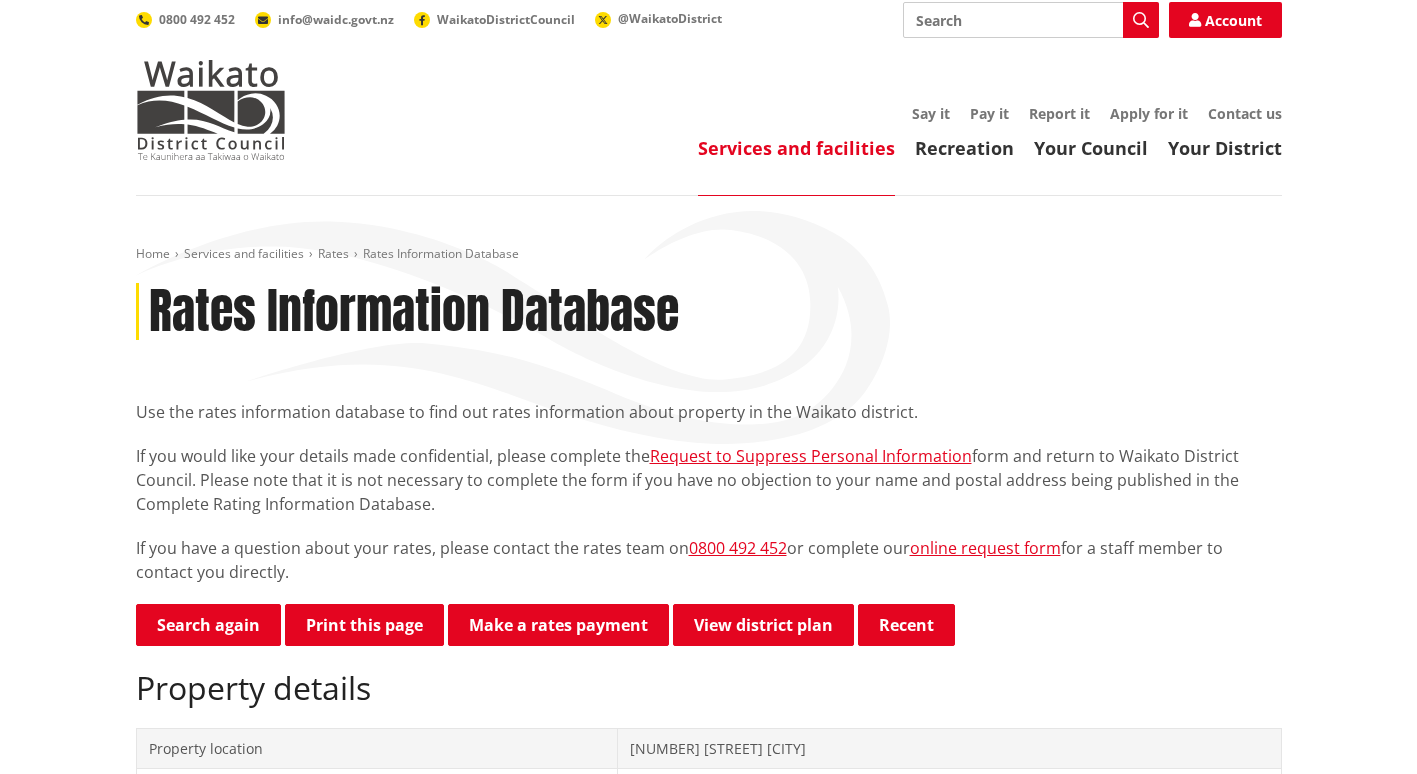 scroll, scrollTop: 700, scrollLeft: 0, axis: vertical 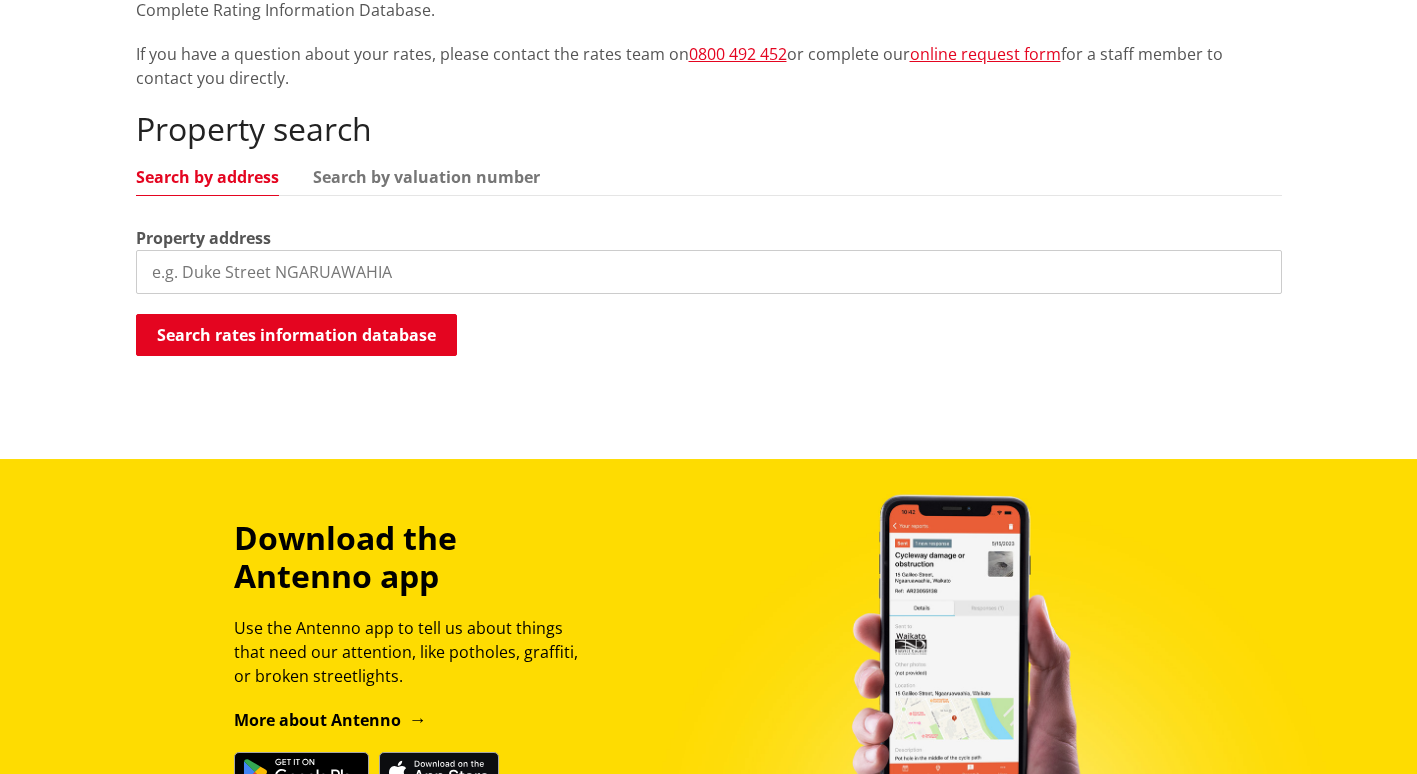 drag, startPoint x: 346, startPoint y: 295, endPoint x: 349, endPoint y: 278, distance: 17.262676 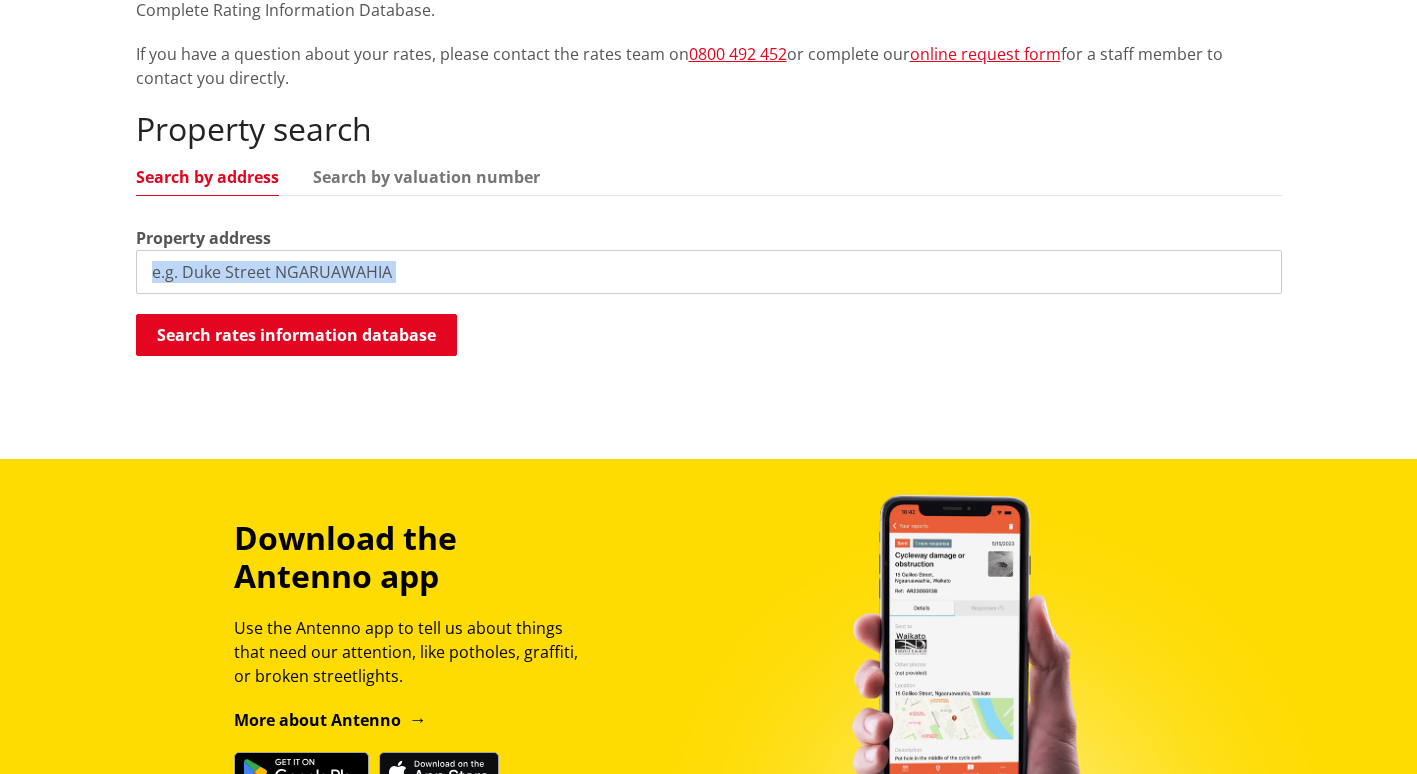 click at bounding box center (709, 272) 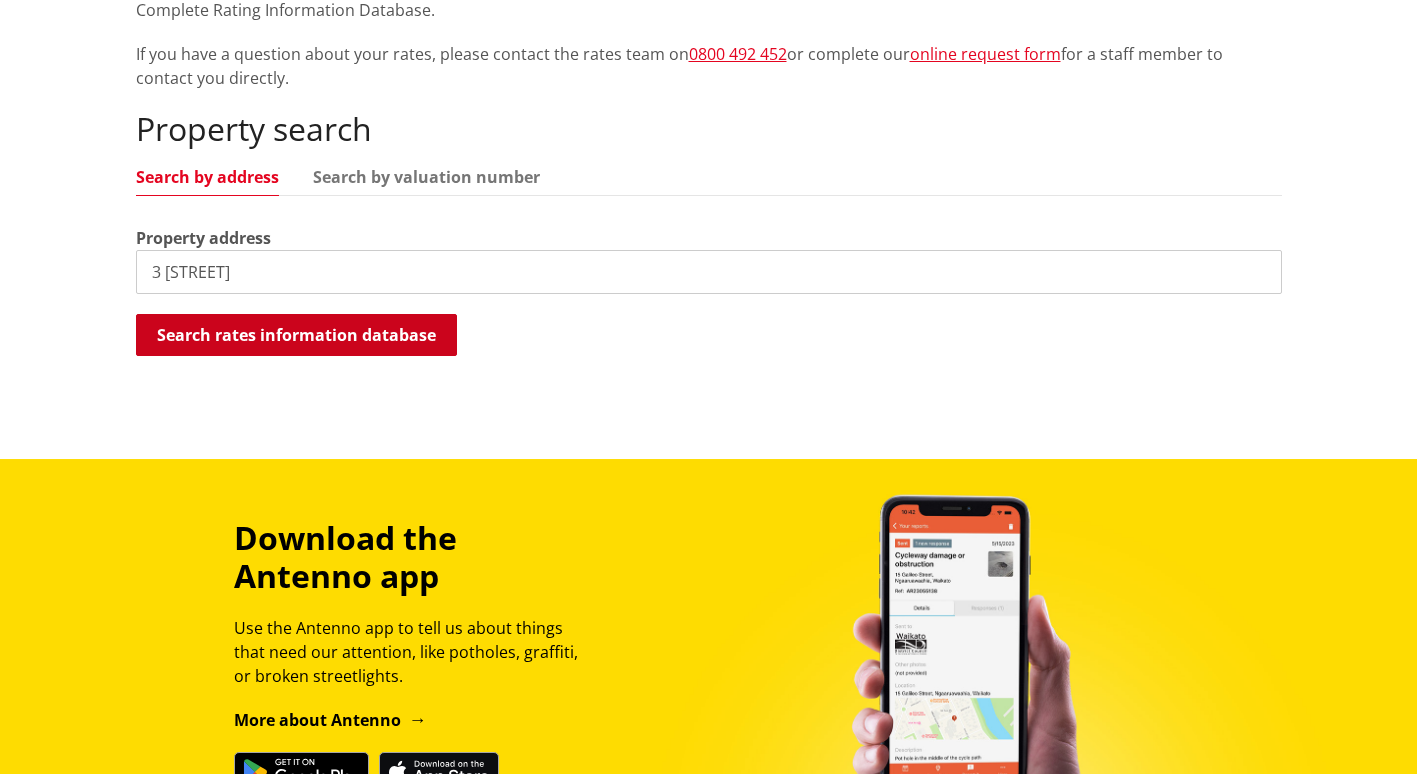 type on "3 rosso lane" 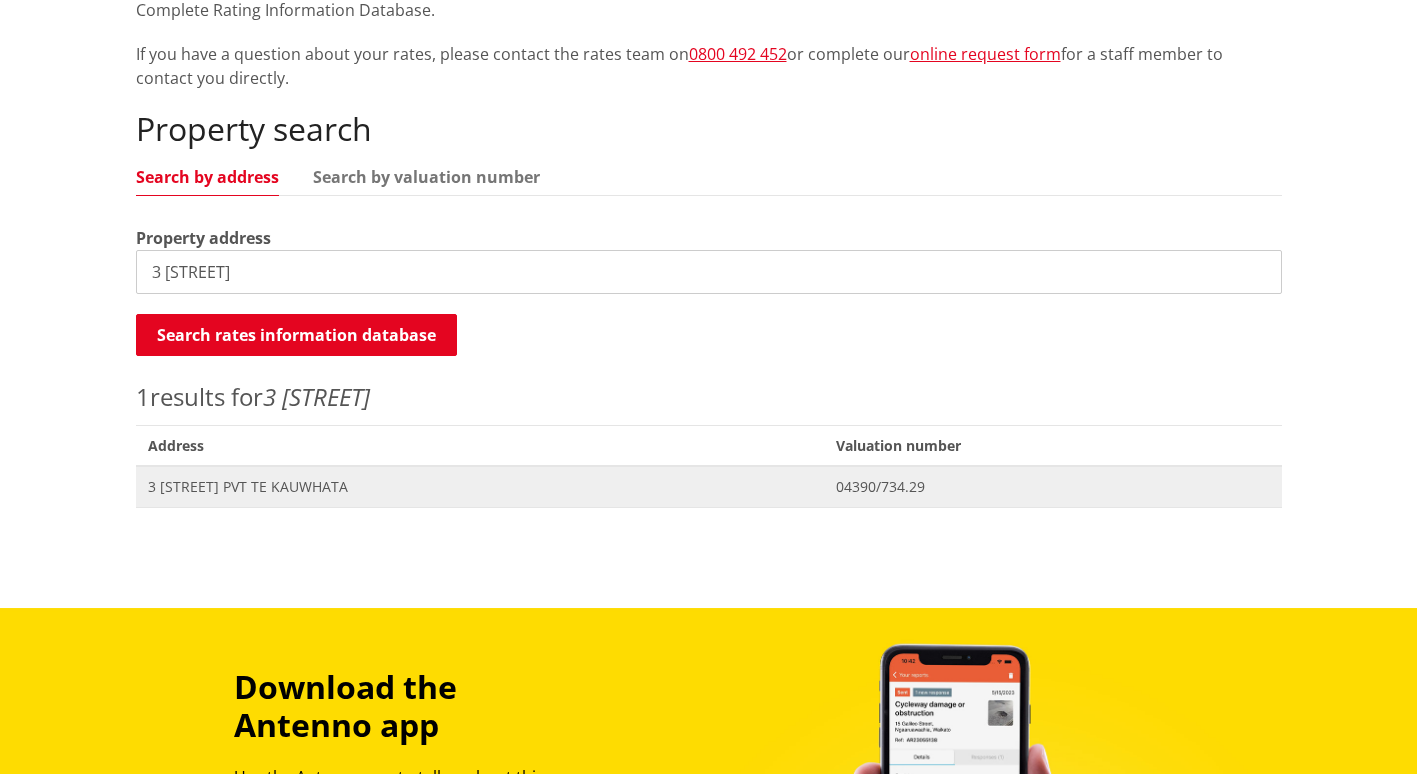 click on "[NUMBER] [STREET] [POSTCODE]" at bounding box center (480, 487) 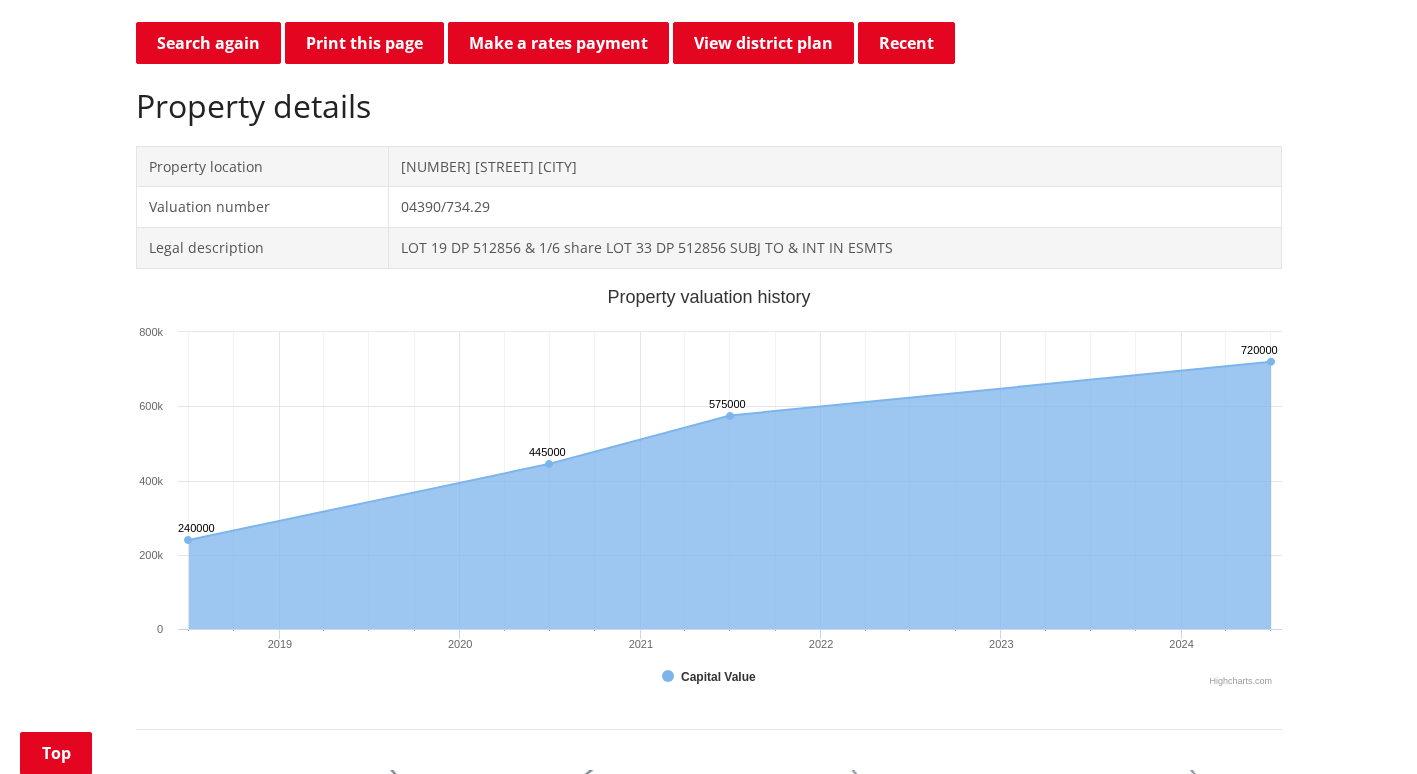 scroll, scrollTop: 600, scrollLeft: 0, axis: vertical 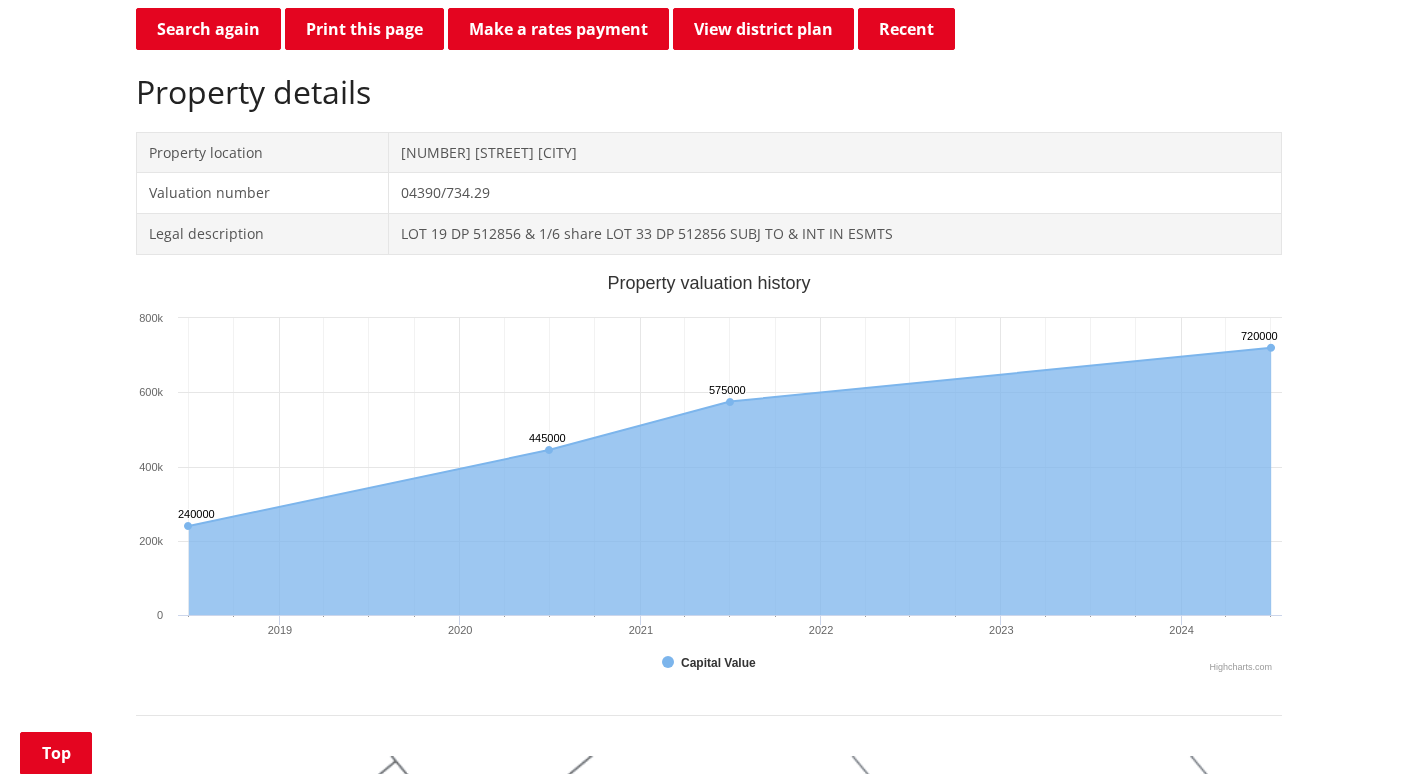 drag, startPoint x: 401, startPoint y: 154, endPoint x: 610, endPoint y: 151, distance: 209.02153 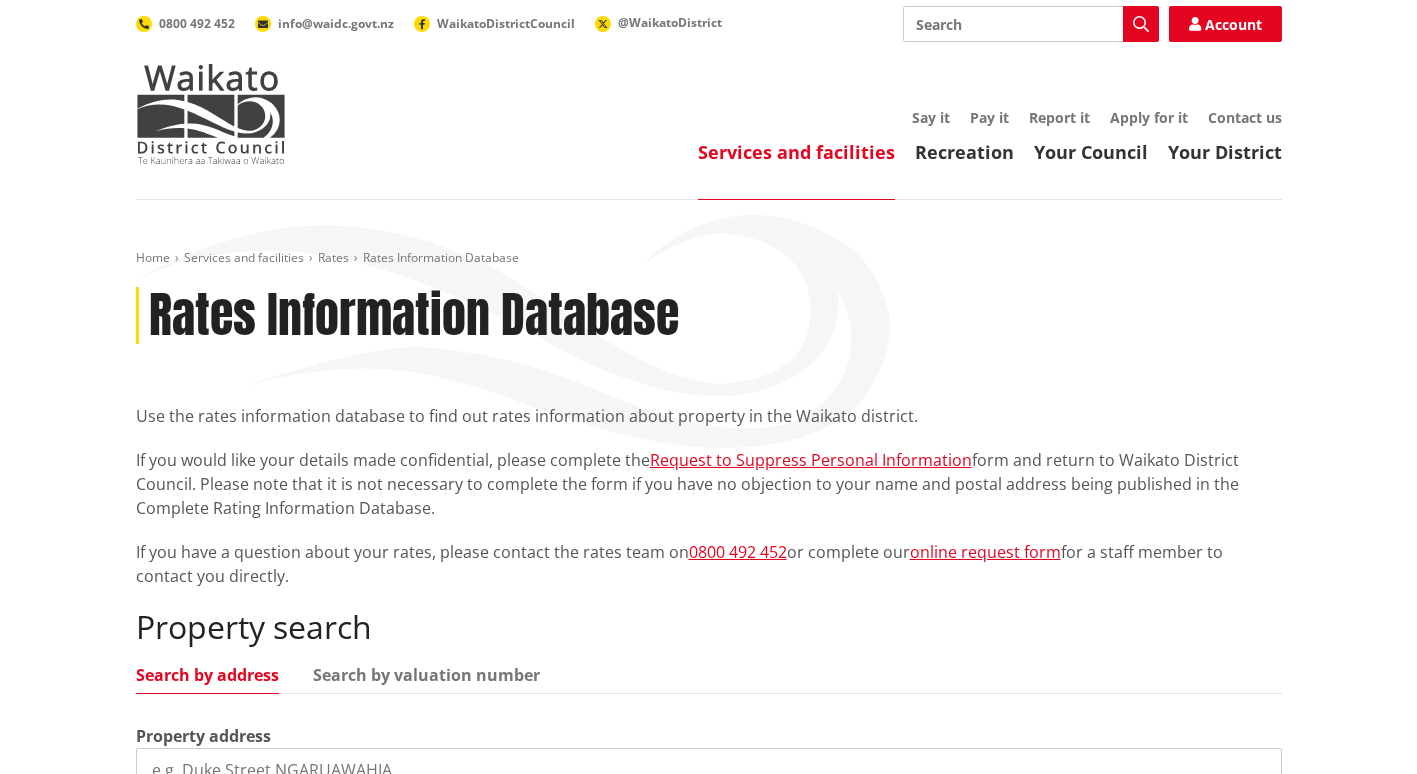 scroll, scrollTop: 497, scrollLeft: 0, axis: vertical 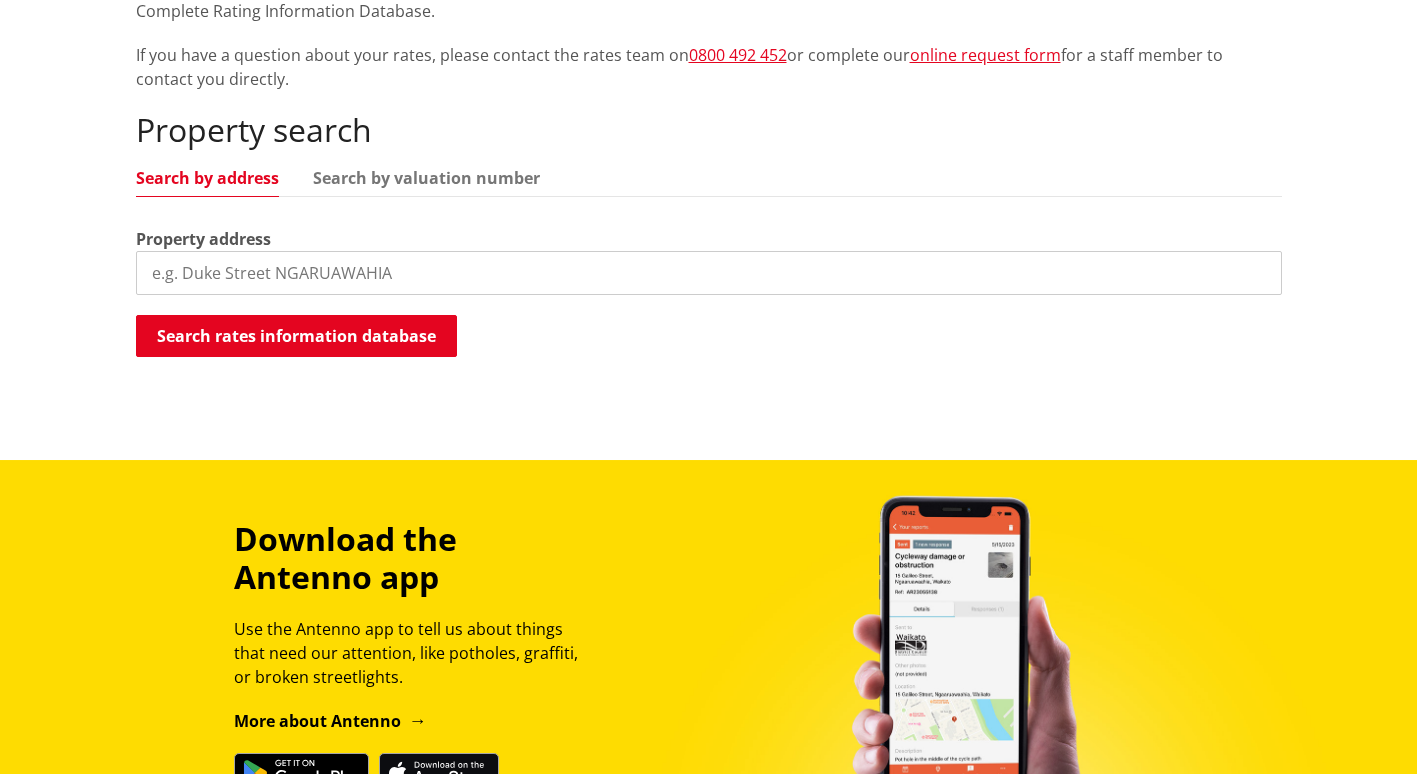 click at bounding box center (709, 273) 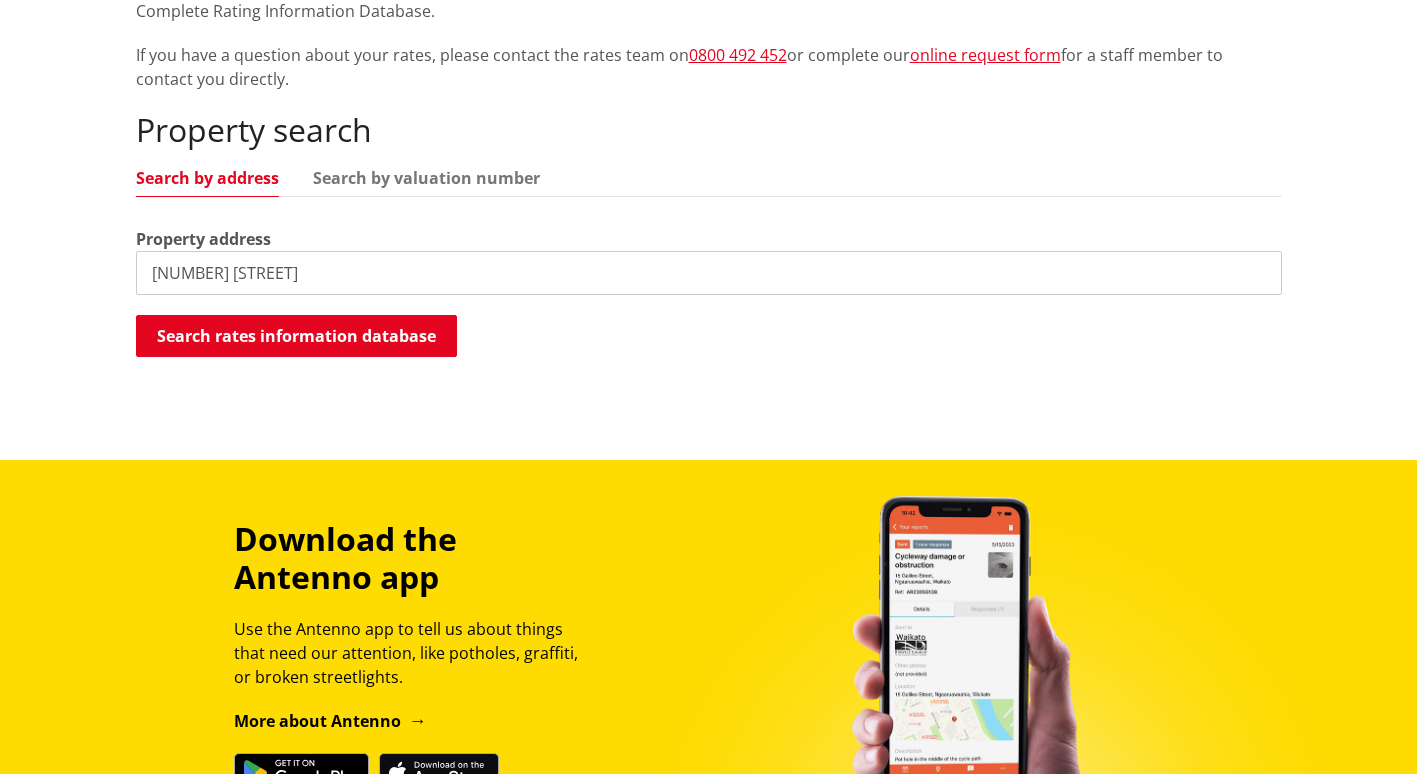 type on "3 rosso lane" 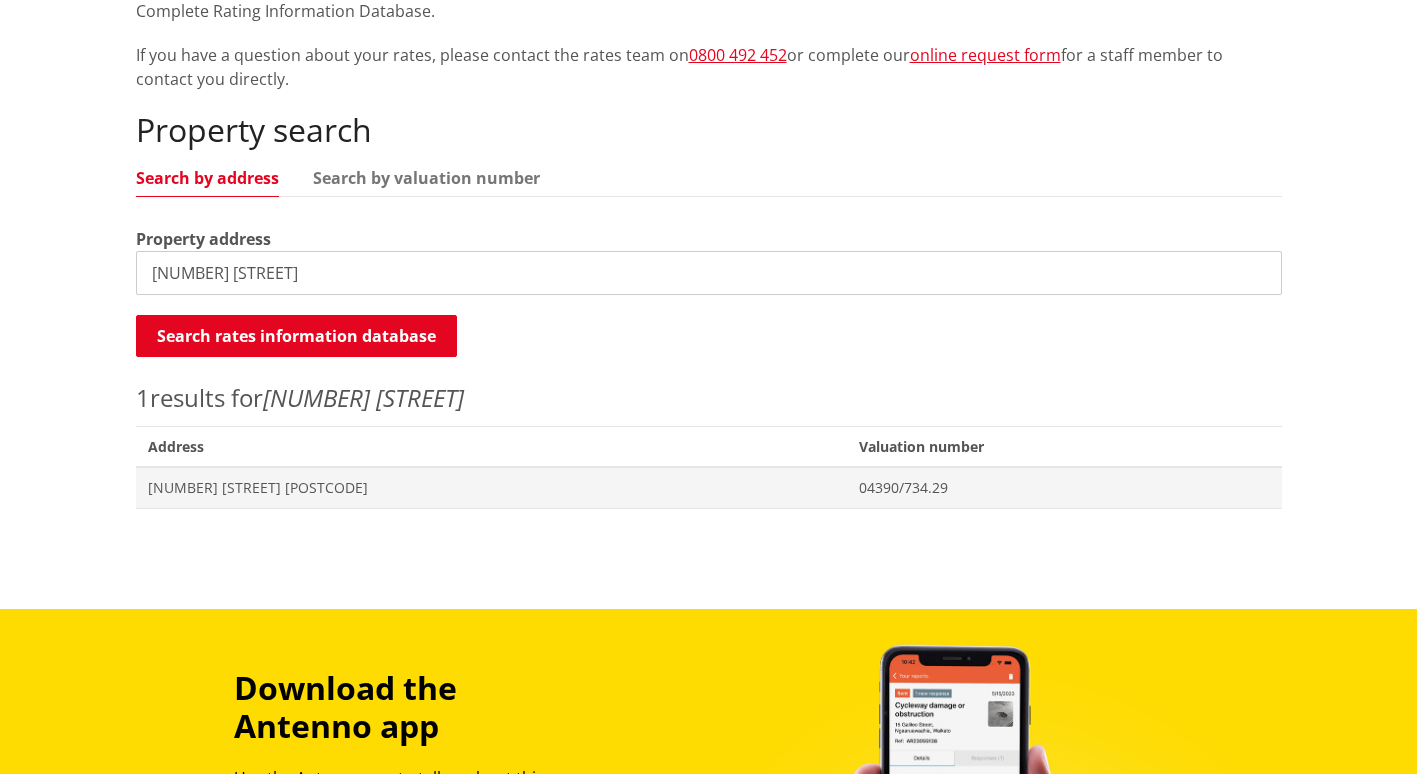 drag, startPoint x: 238, startPoint y: 425, endPoint x: 242, endPoint y: 439, distance: 14.56022 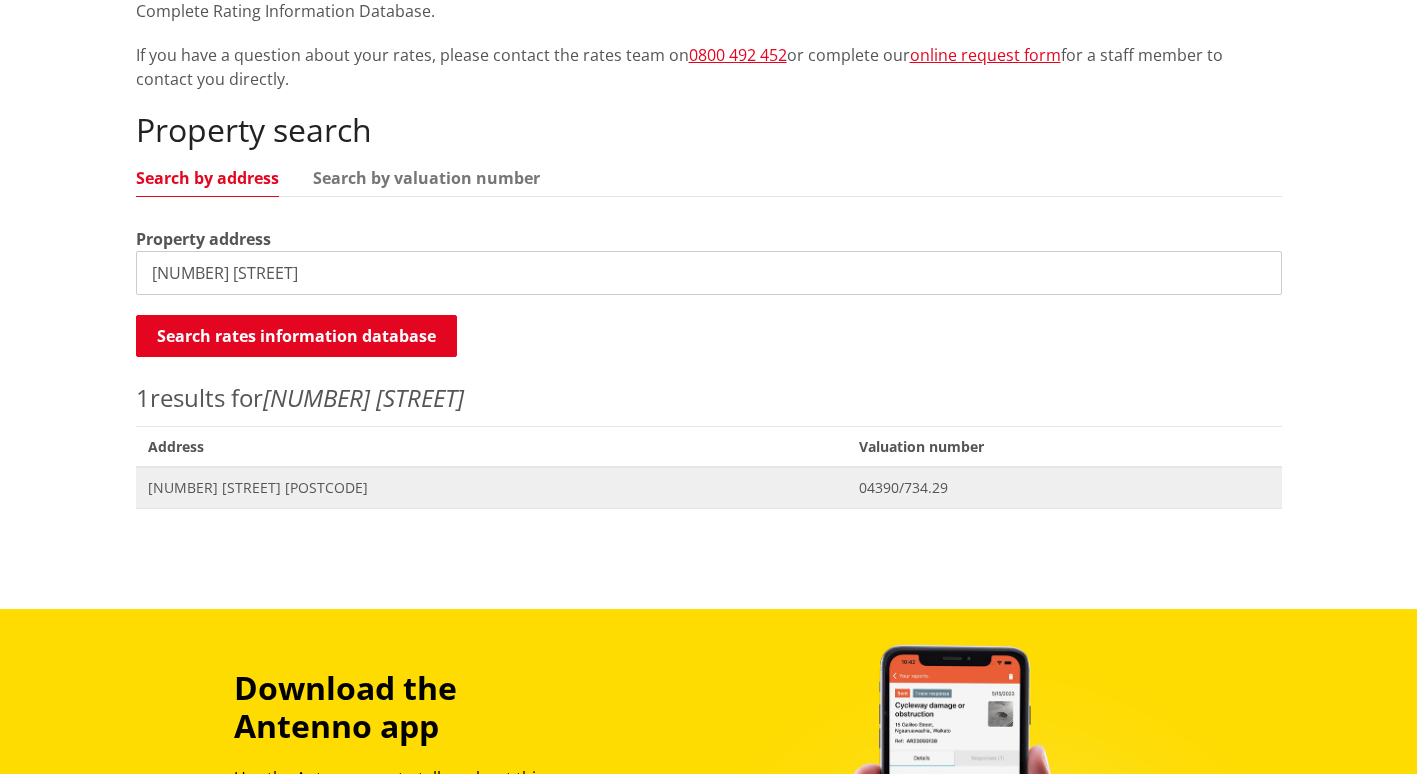 click on "04390/734.29" at bounding box center [1064, 488] 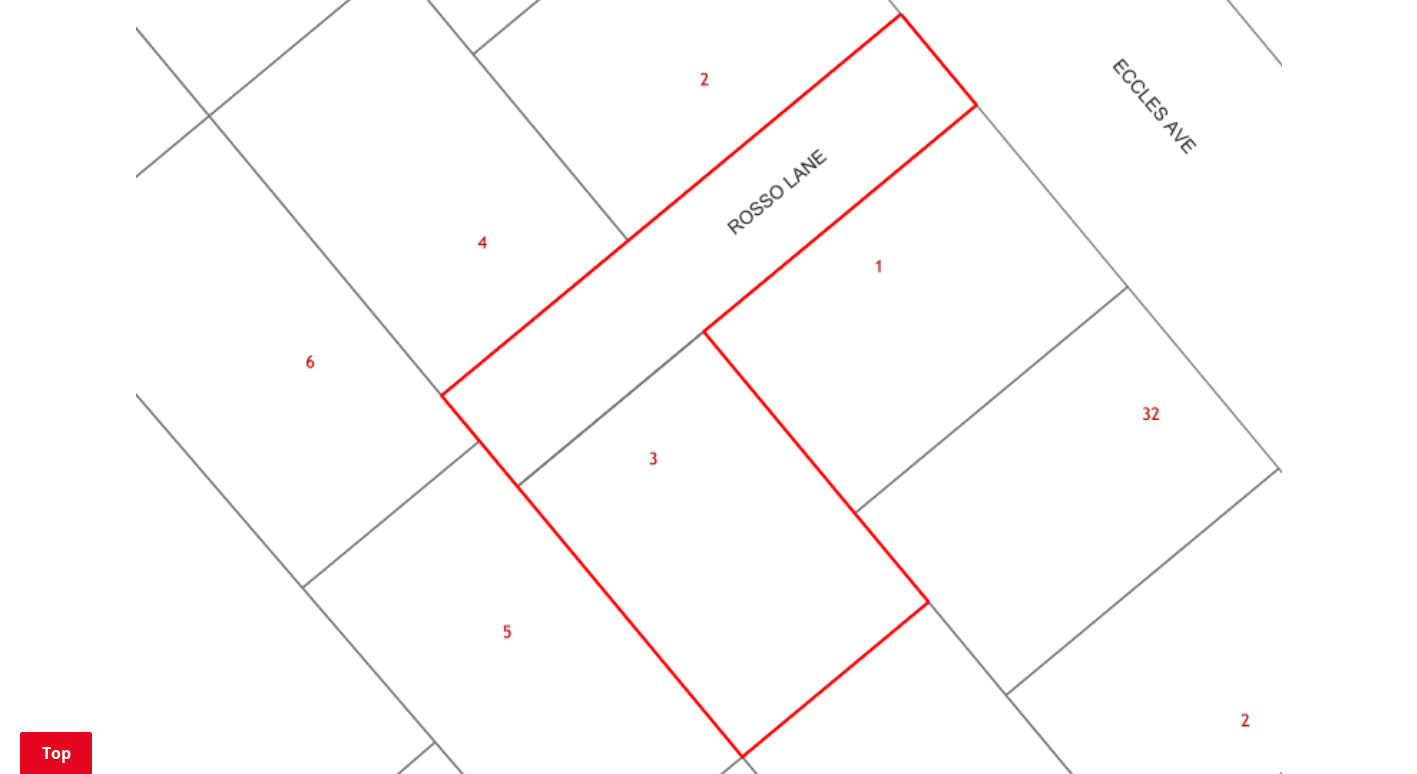 click at bounding box center [709, 386] 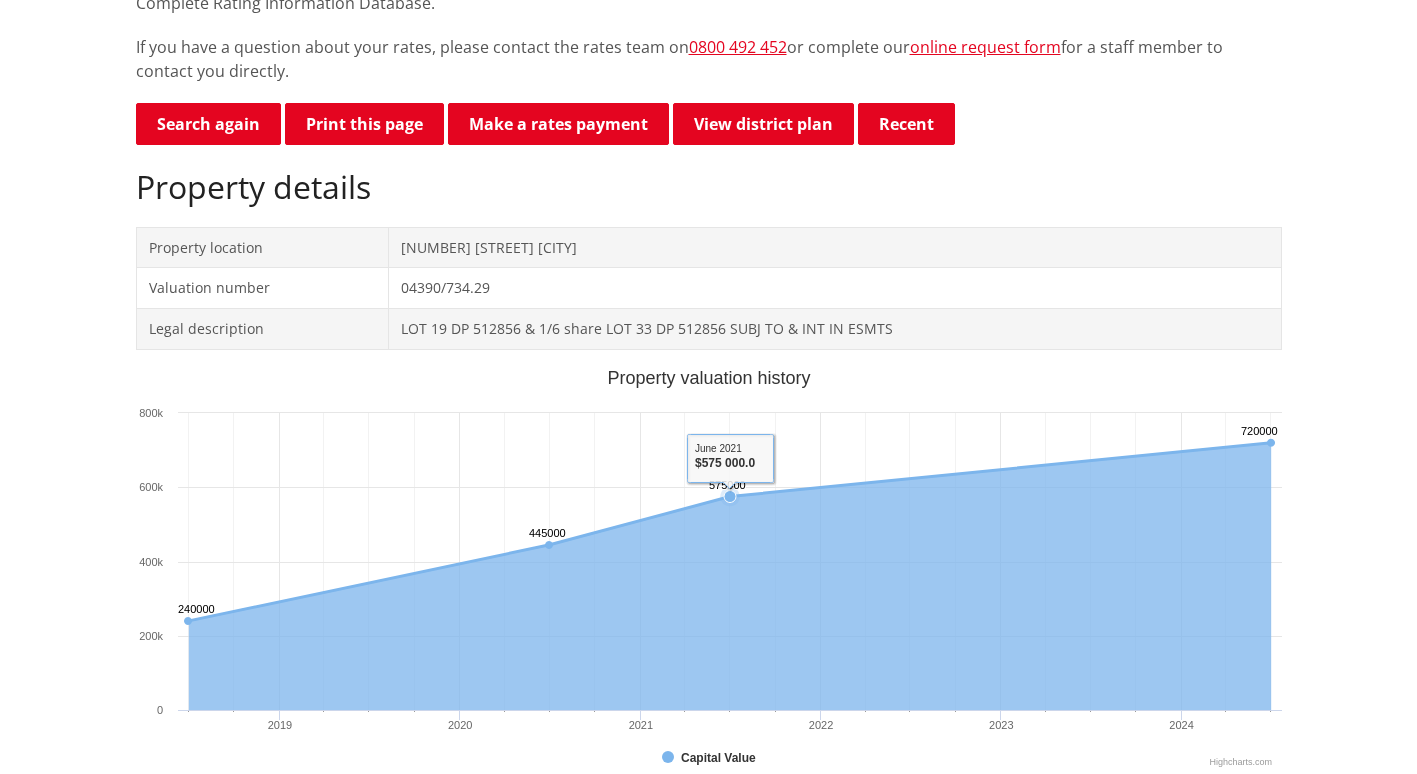 scroll, scrollTop: 0, scrollLeft: 0, axis: both 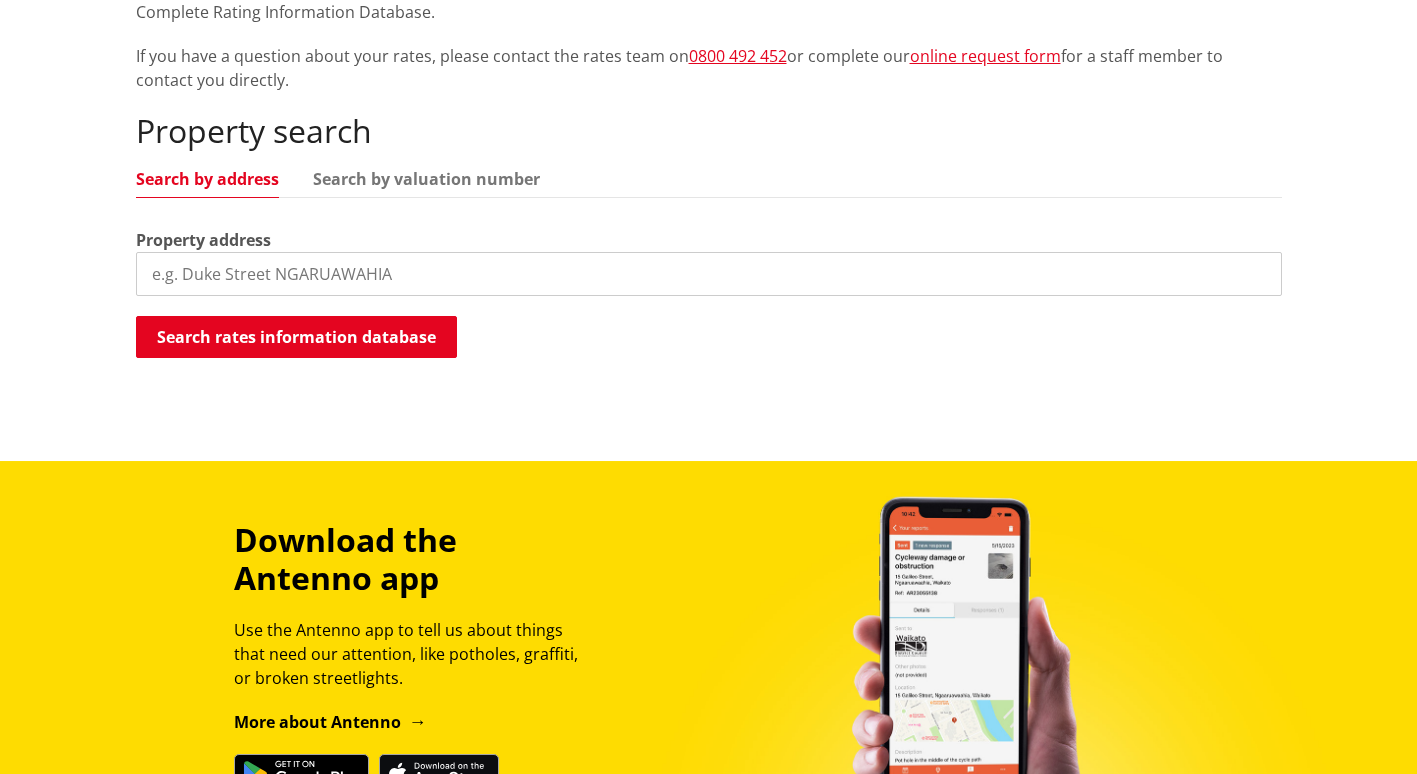 click at bounding box center (709, 274) 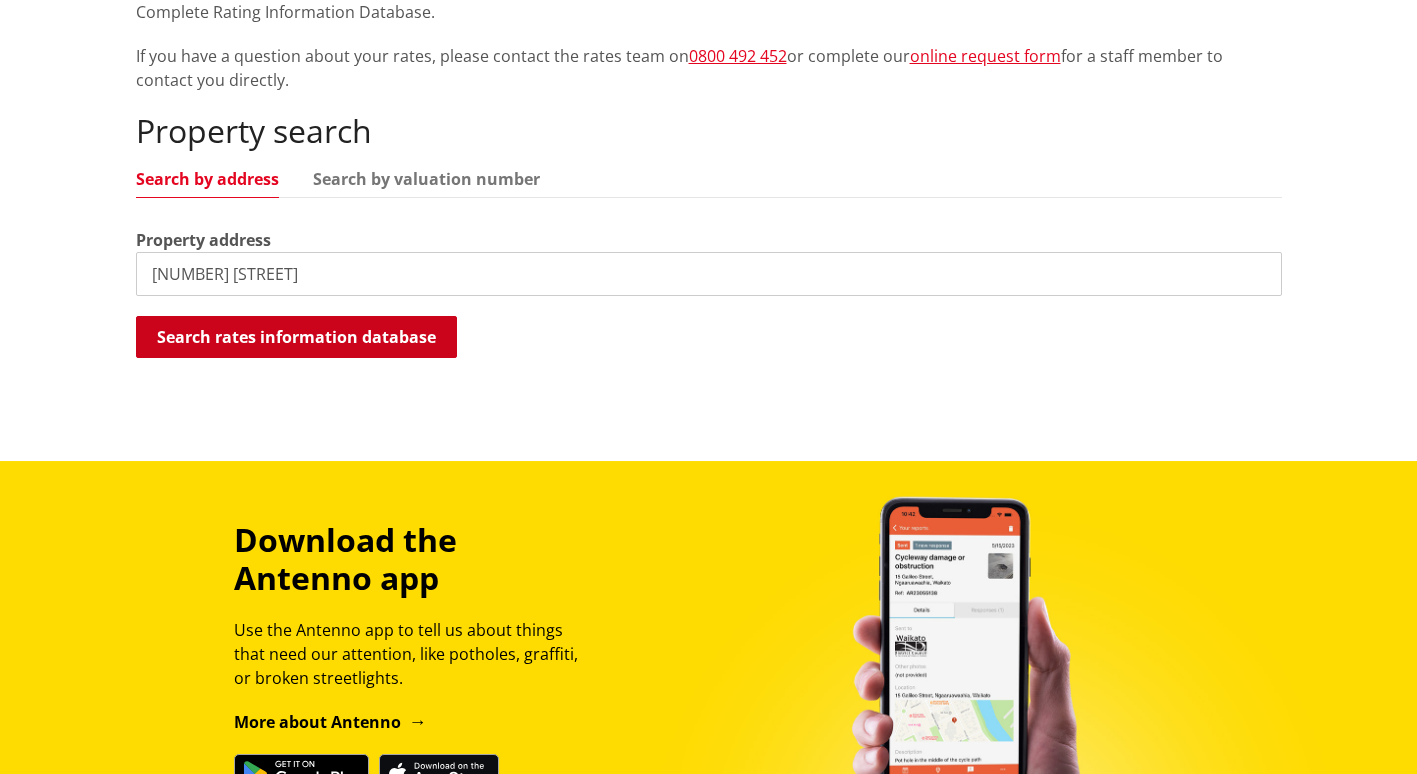 type on "[NUMBER] [STREET]" 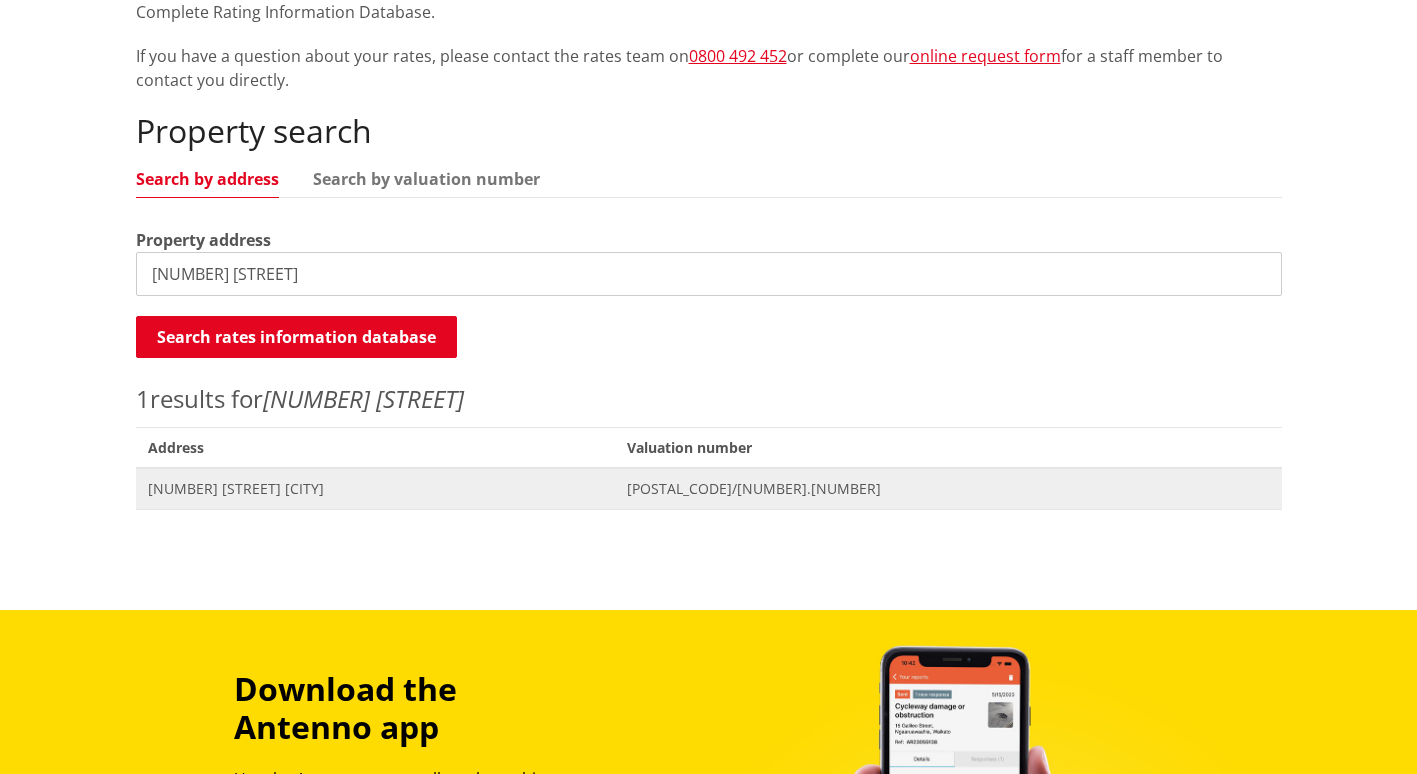 click on "[NUMBER] [STREET] [CITY]" at bounding box center (375, 489) 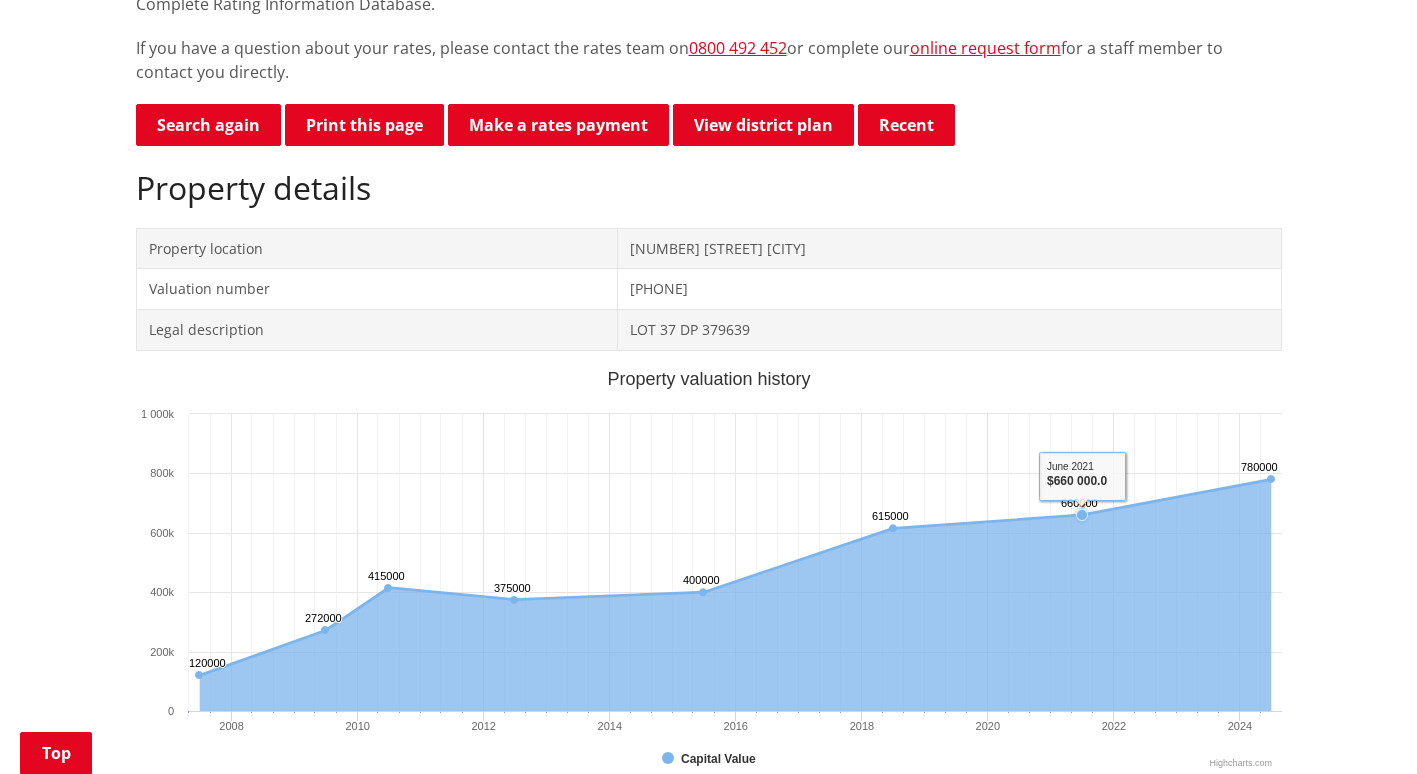 scroll, scrollTop: 500, scrollLeft: 0, axis: vertical 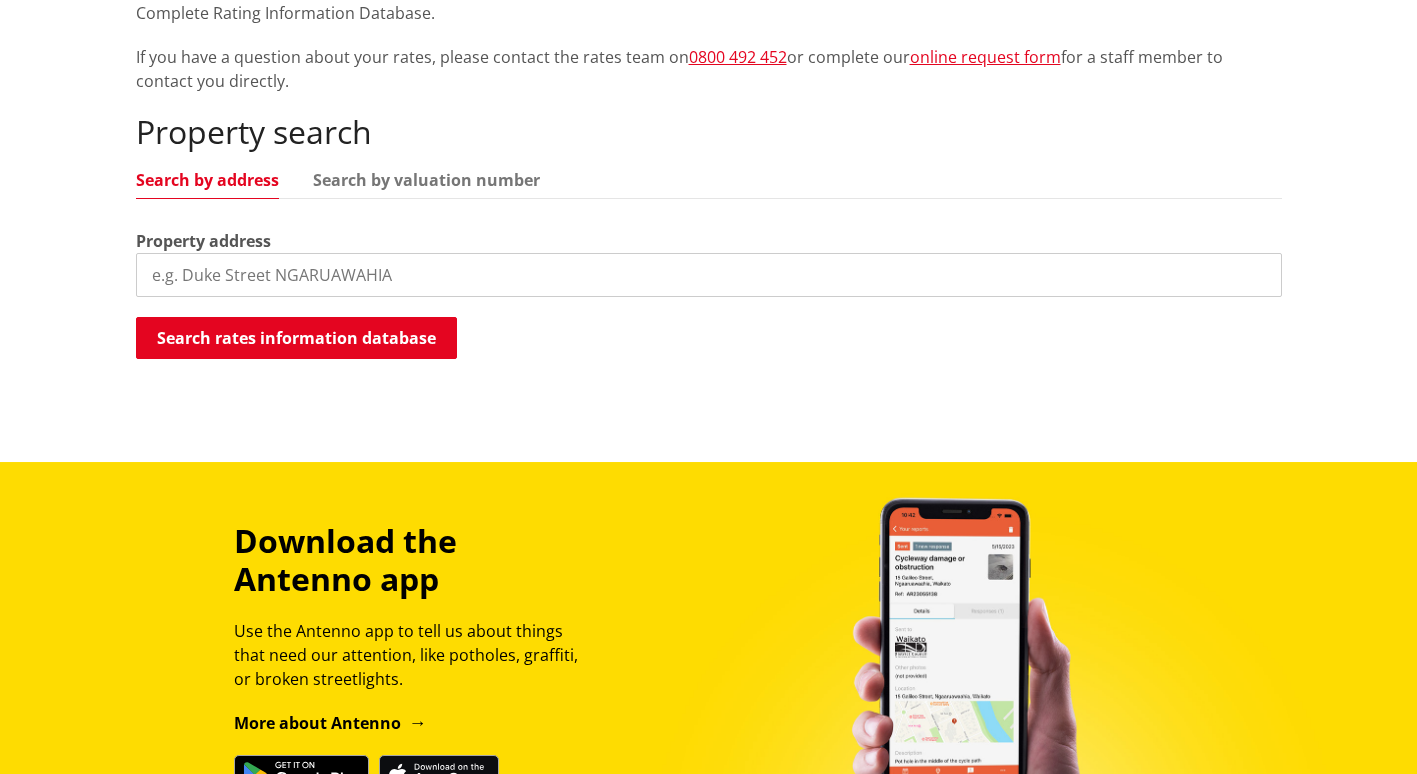 click at bounding box center (709, 275) 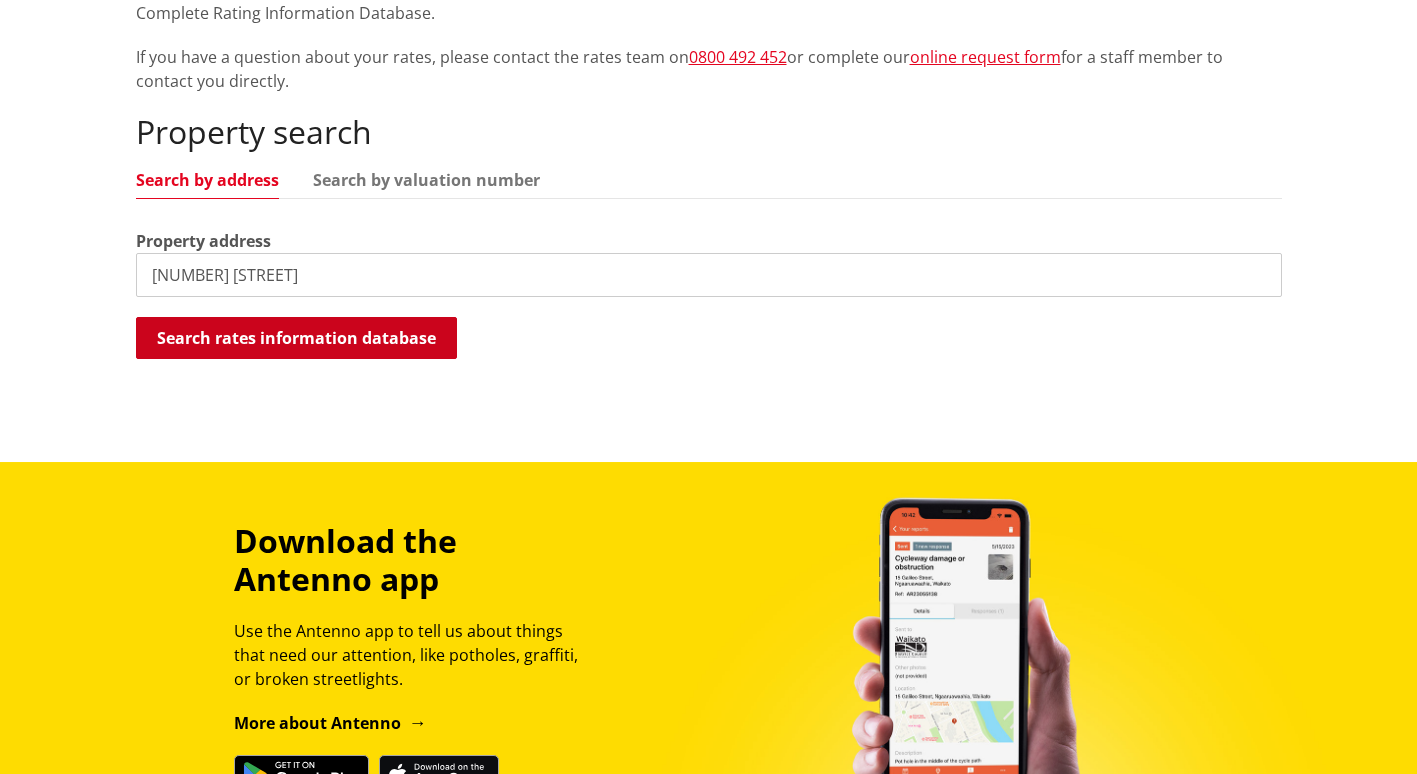 type on "[NUMBER] [STREET]" 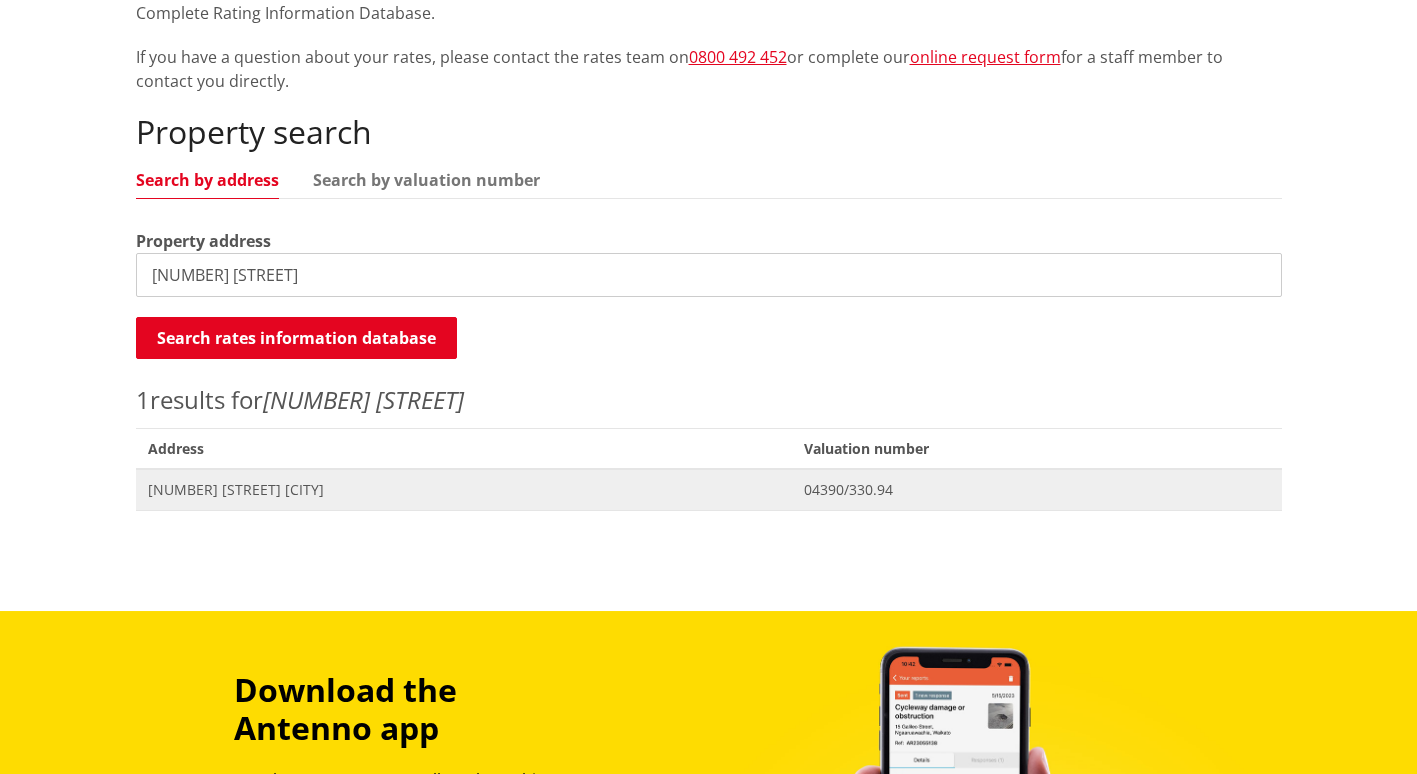 click on "[NUMBER] [STREET] [CITY]" at bounding box center [464, 490] 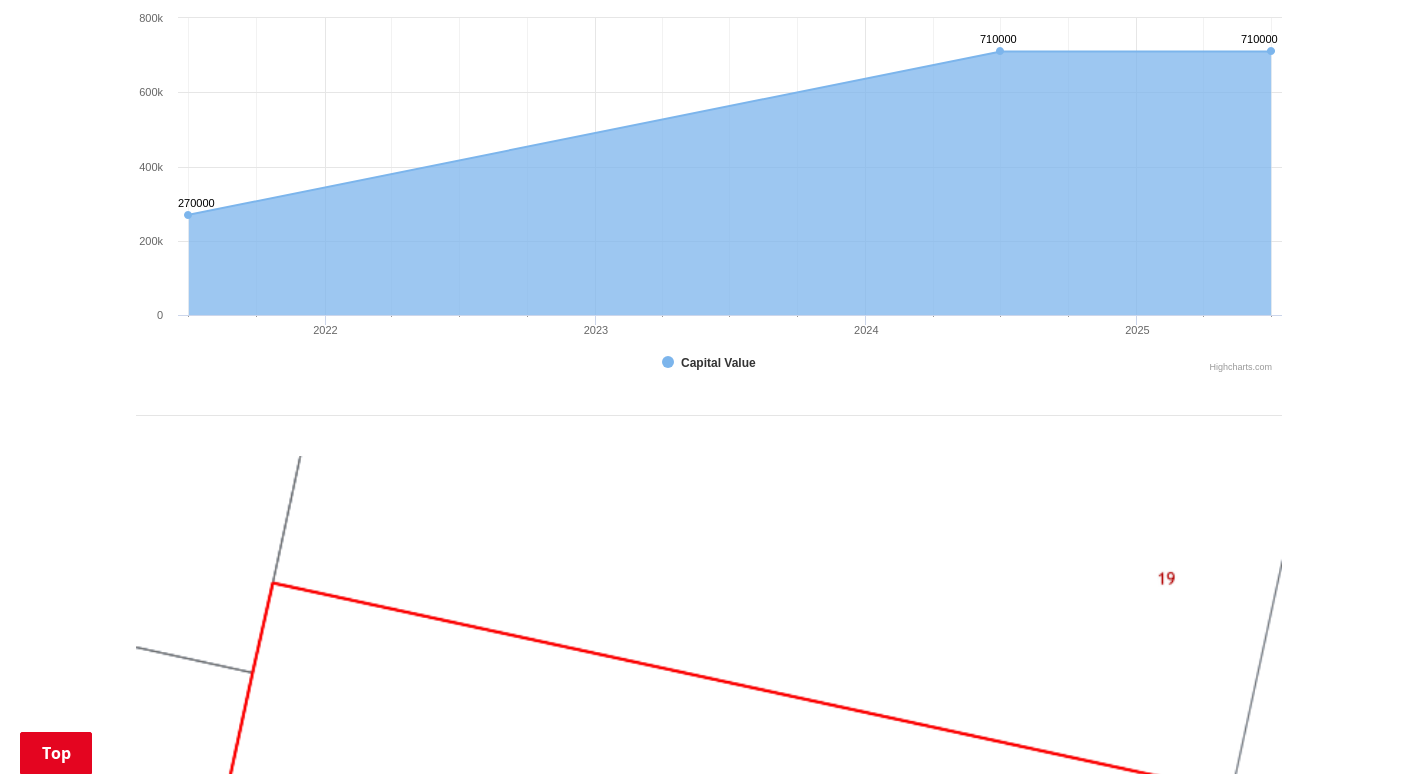 scroll, scrollTop: 100, scrollLeft: 0, axis: vertical 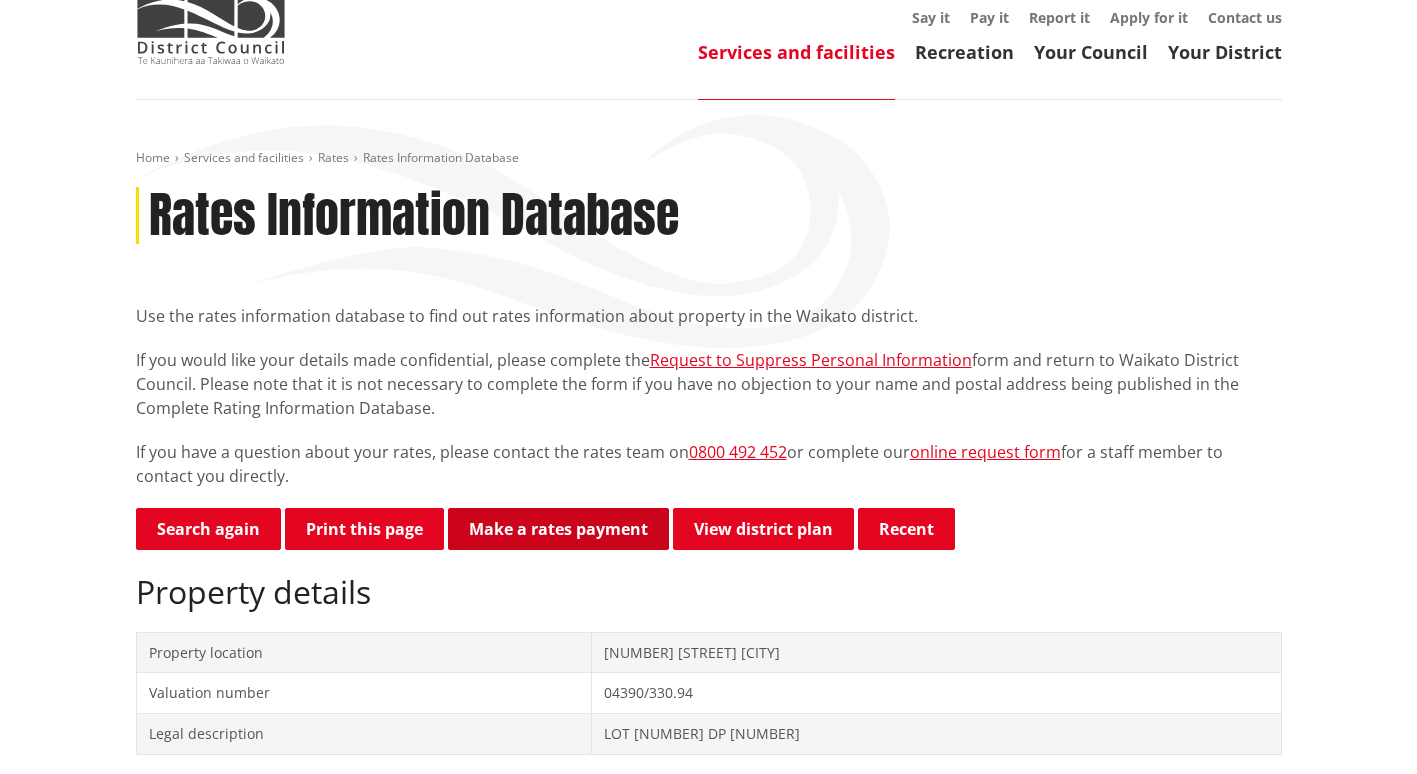 click on "Make a rates payment" at bounding box center [558, 529] 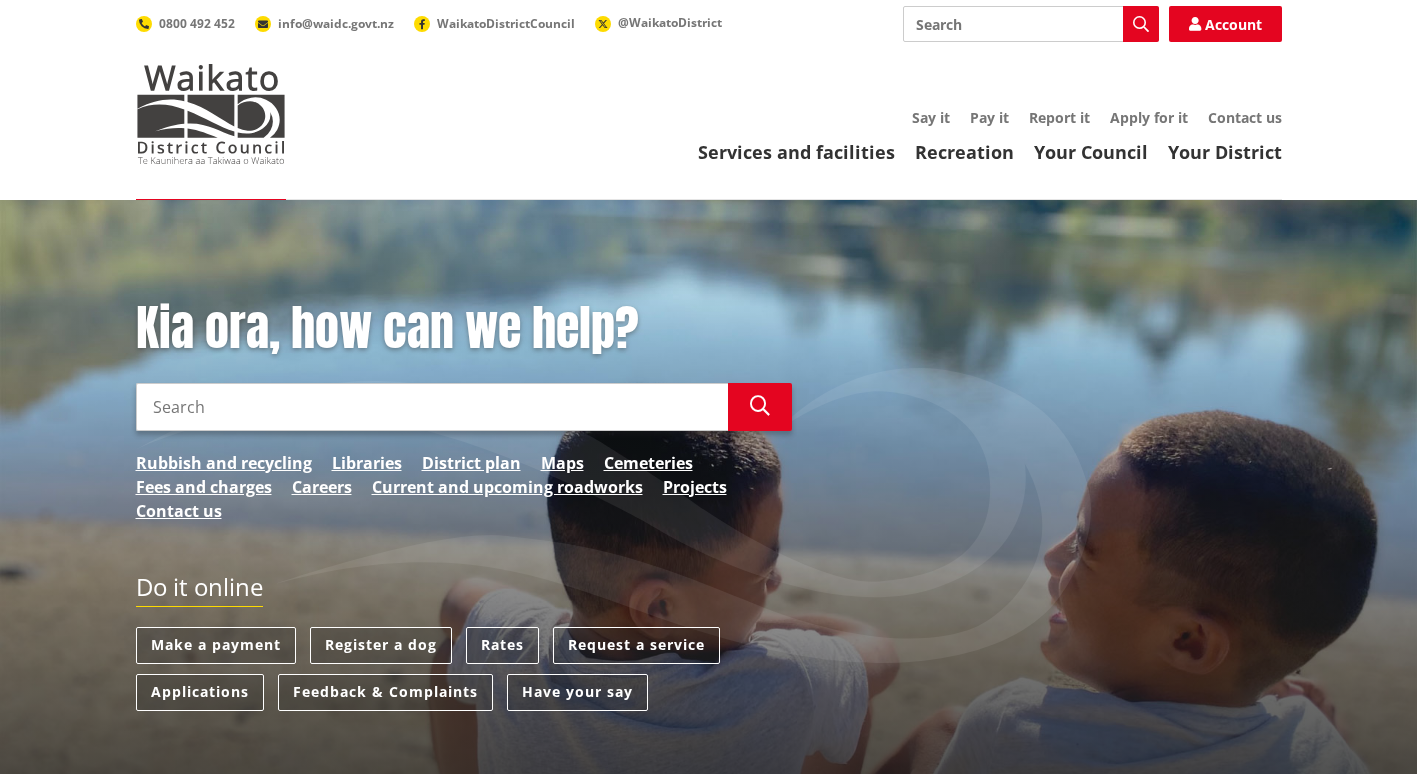 scroll, scrollTop: 0, scrollLeft: 0, axis: both 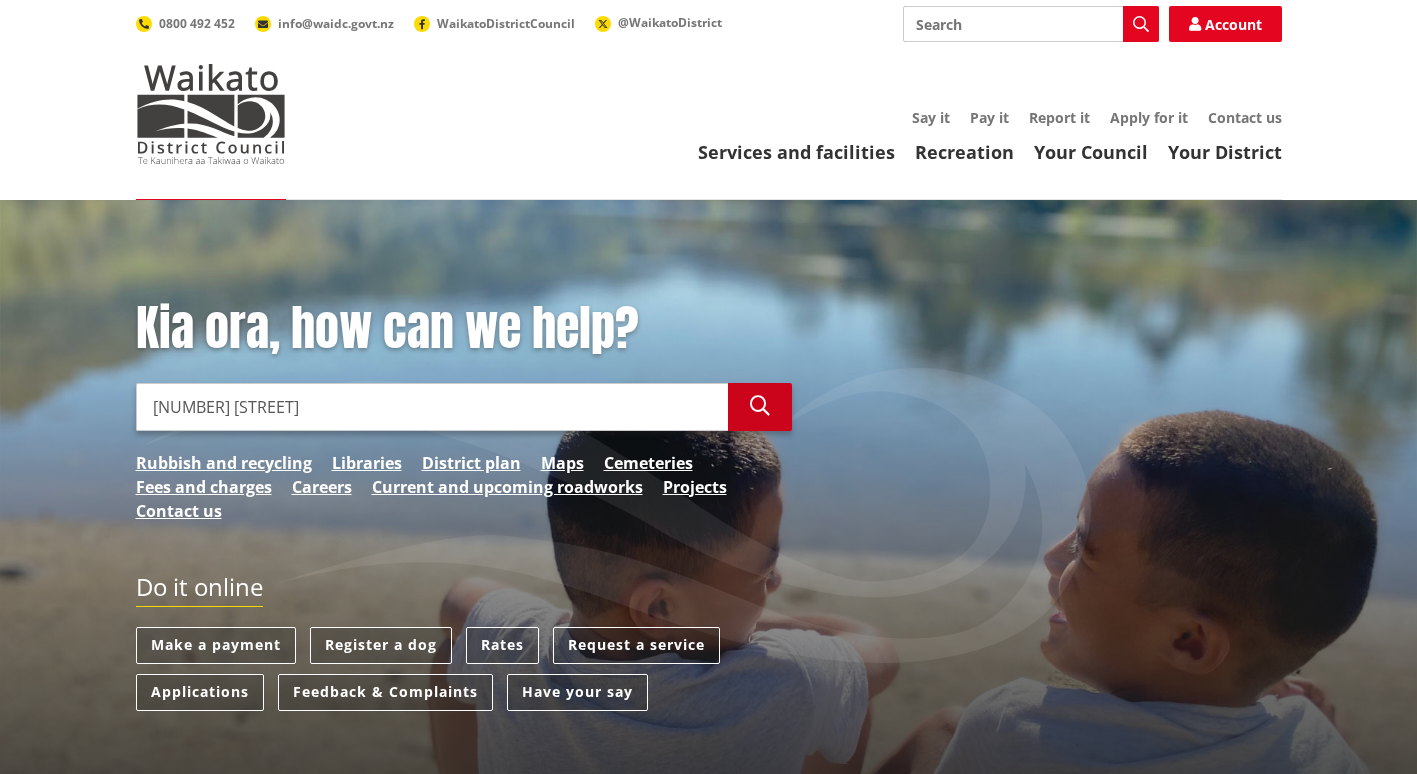 type on "17 Pa Ariki Road" 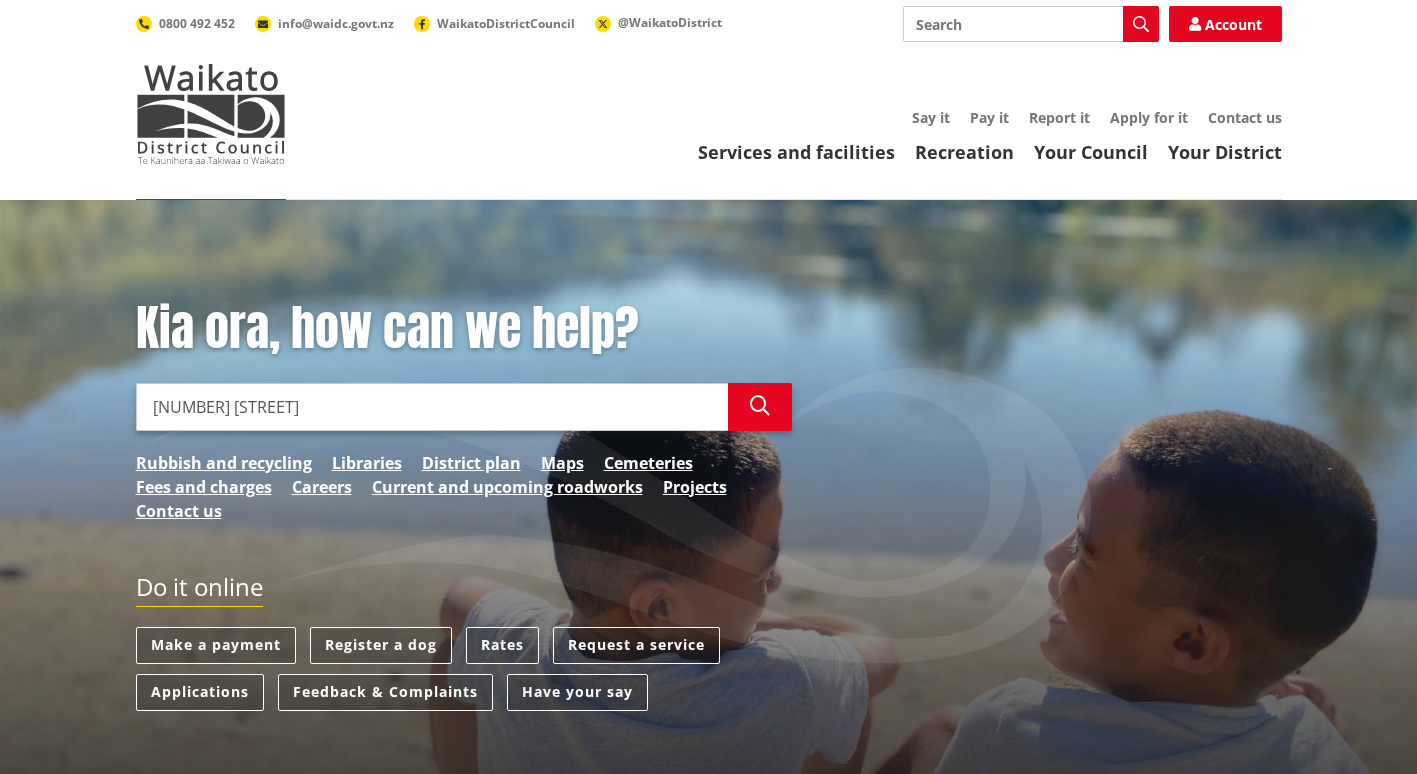 click on "17 Pa Ariki Road" at bounding box center [432, 407] 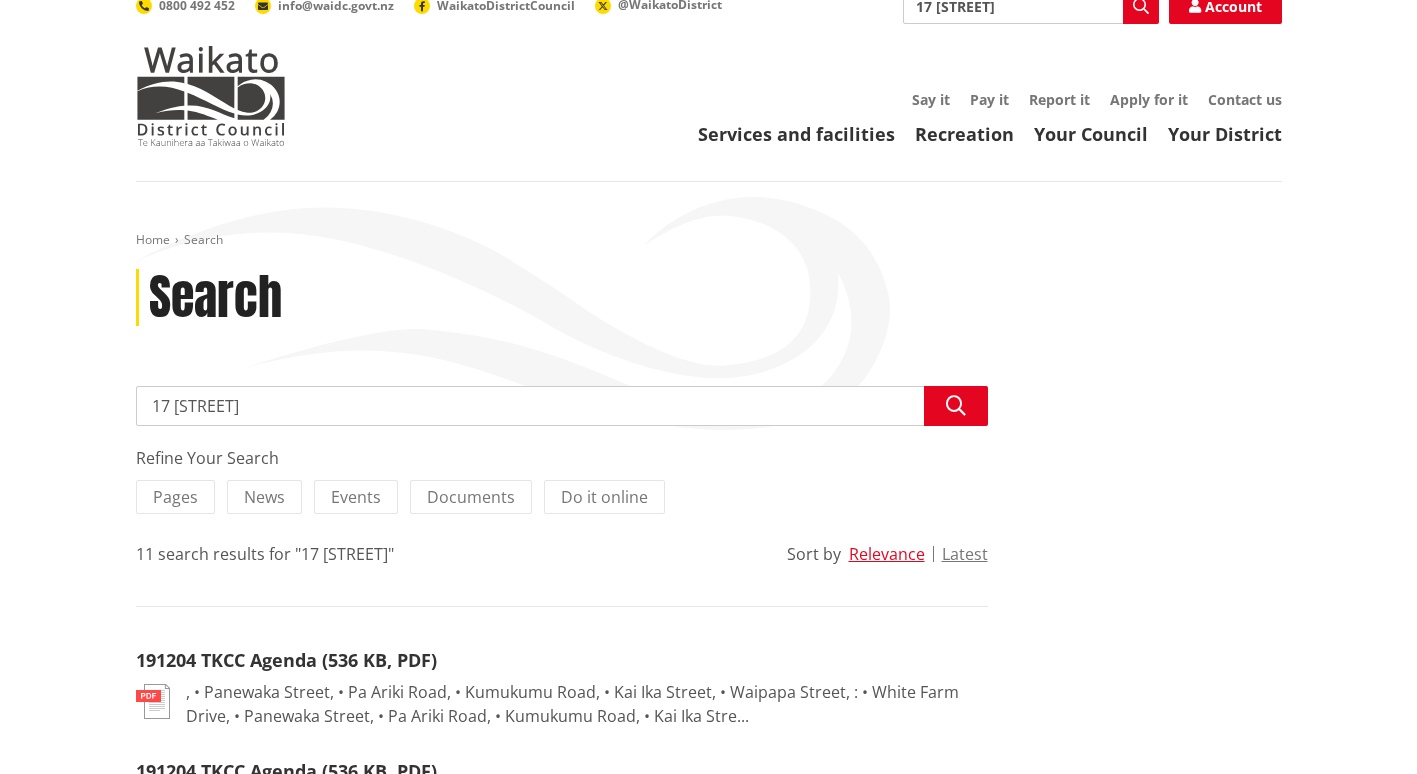 scroll, scrollTop: 0, scrollLeft: 0, axis: both 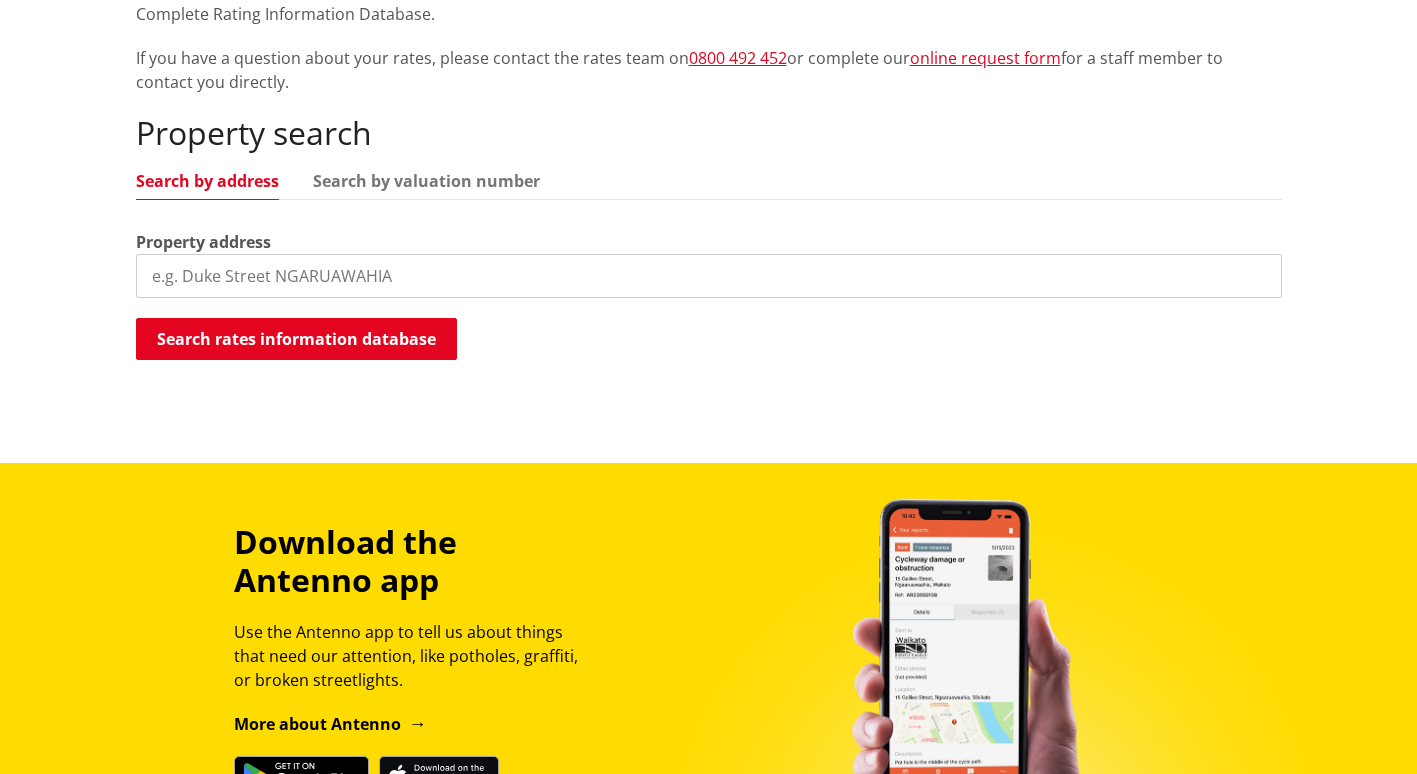 click at bounding box center (709, 276) 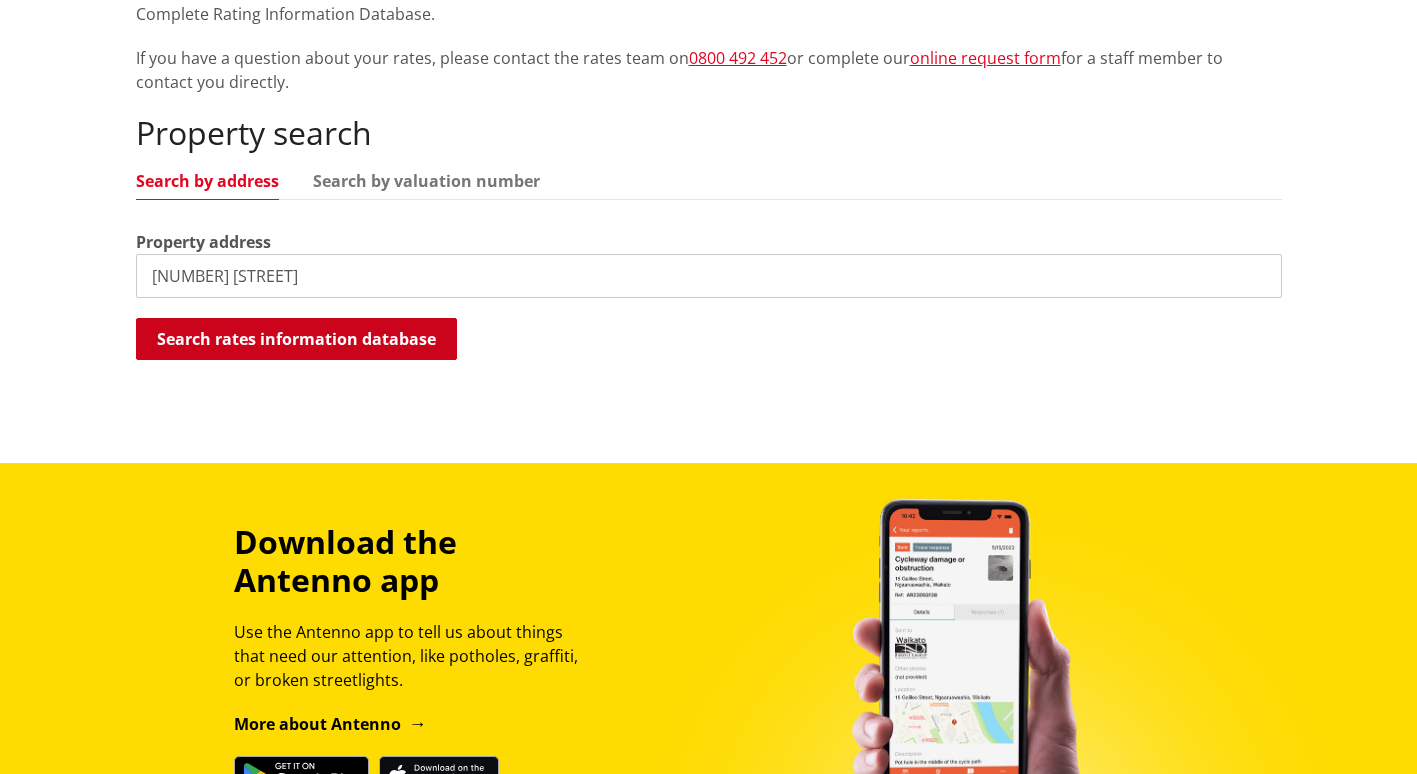type on "21 Pa Ariki Road" 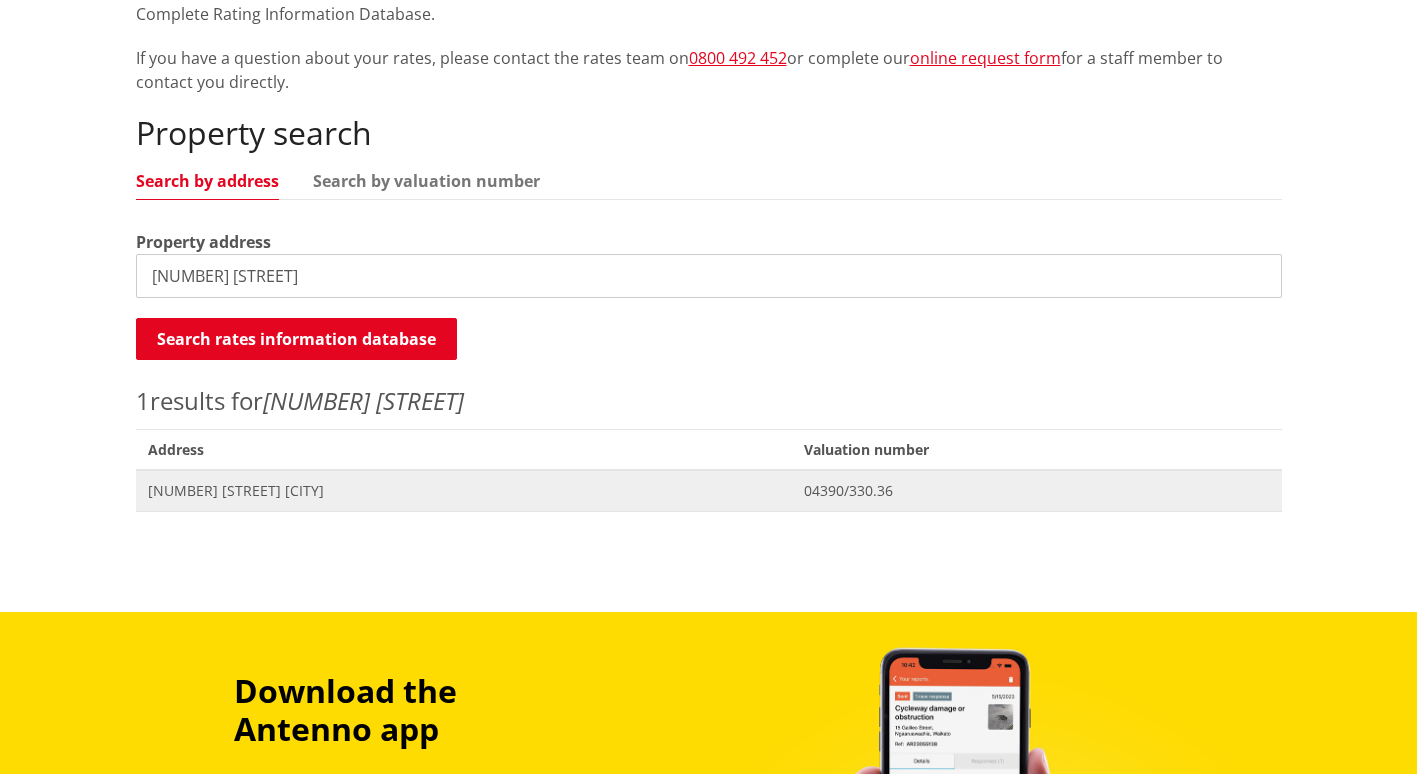 click on "[NUMBER] [STREET] [CITY]" at bounding box center (464, 491) 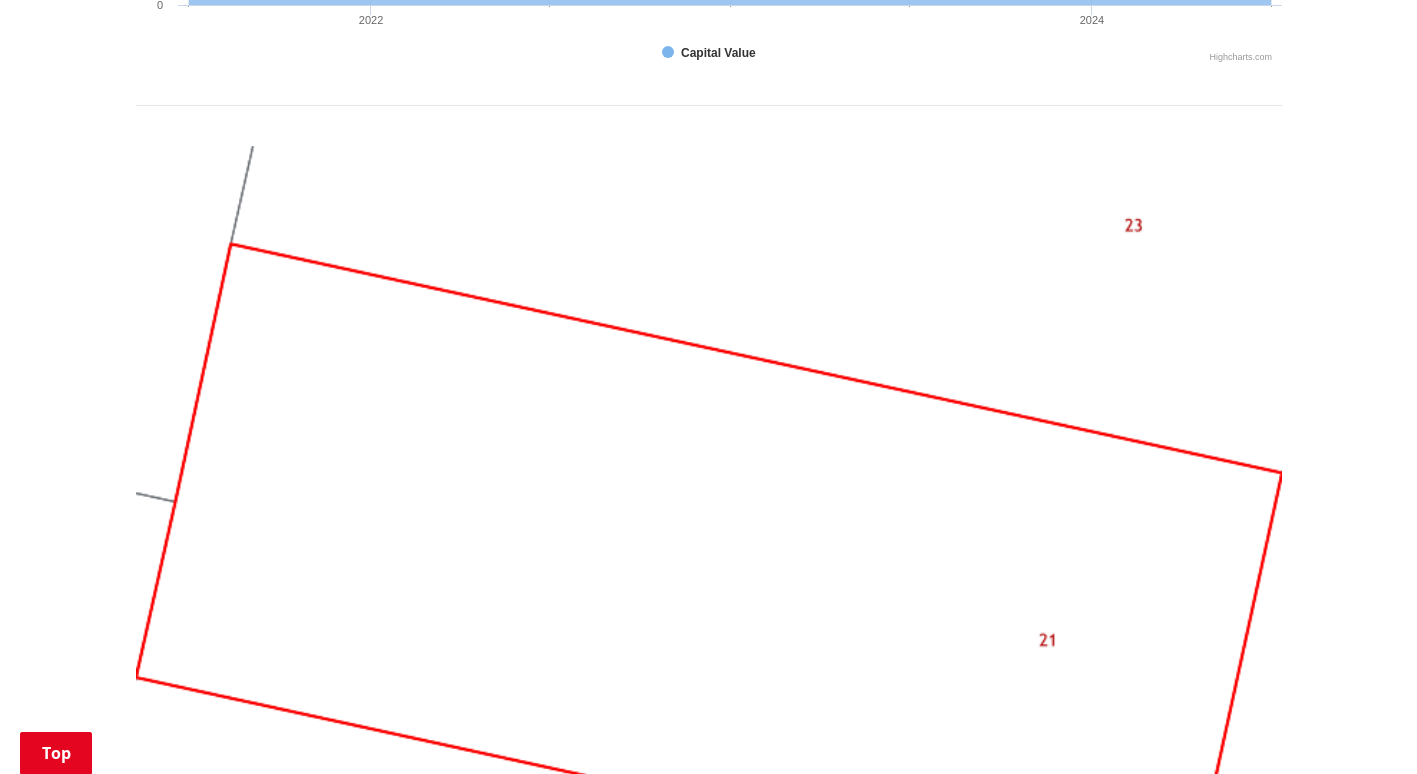 scroll, scrollTop: 1000, scrollLeft: 0, axis: vertical 